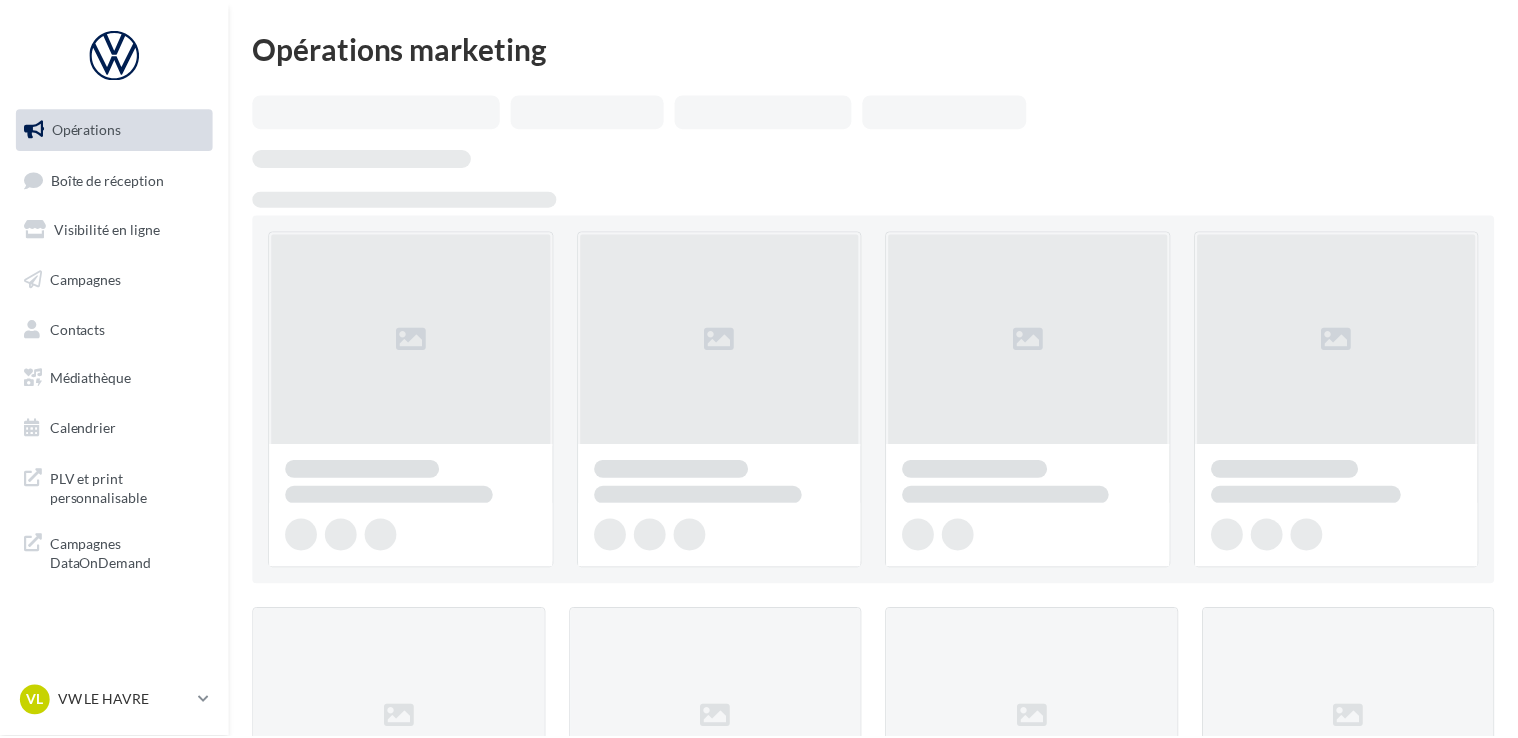 scroll, scrollTop: 0, scrollLeft: 0, axis: both 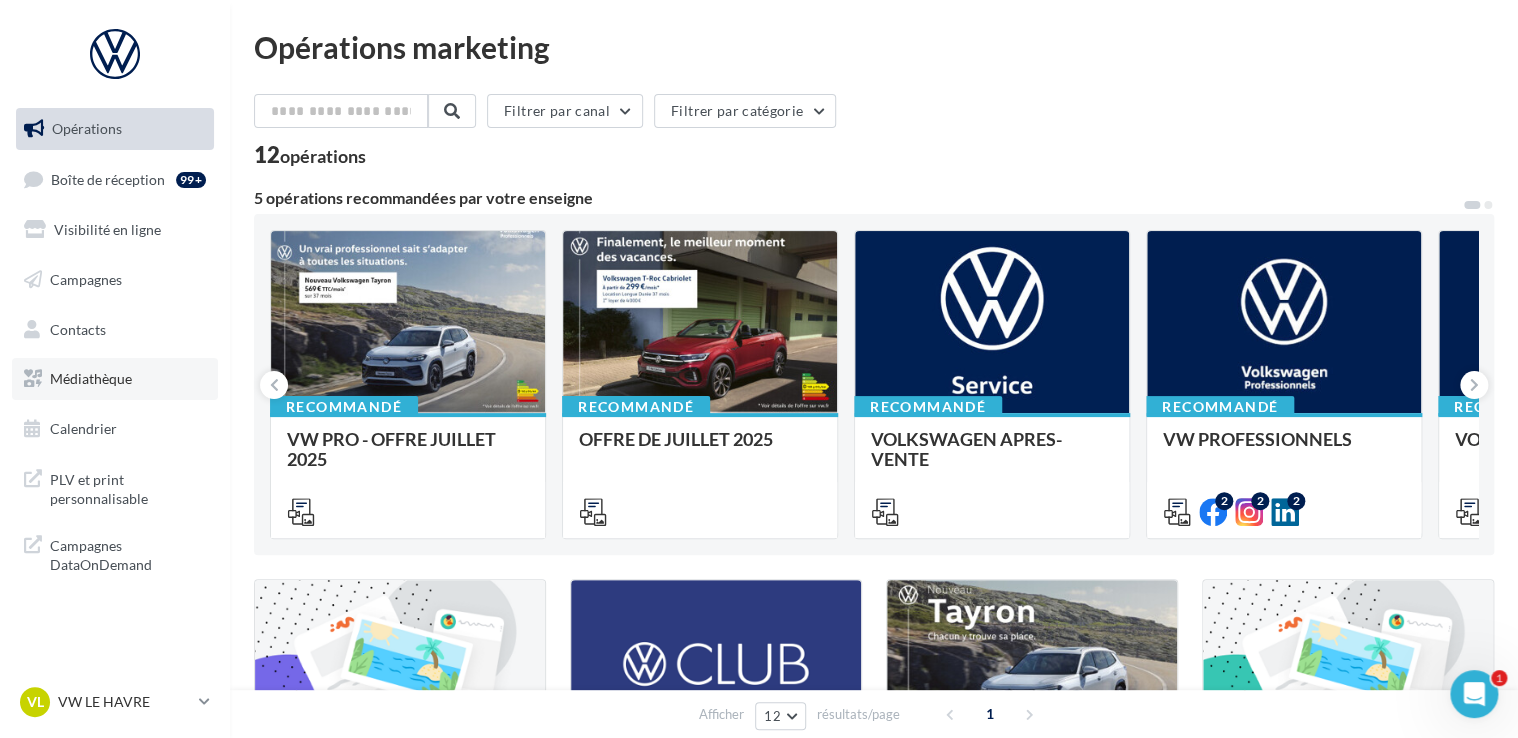 click on "Médiathèque" at bounding box center (115, 379) 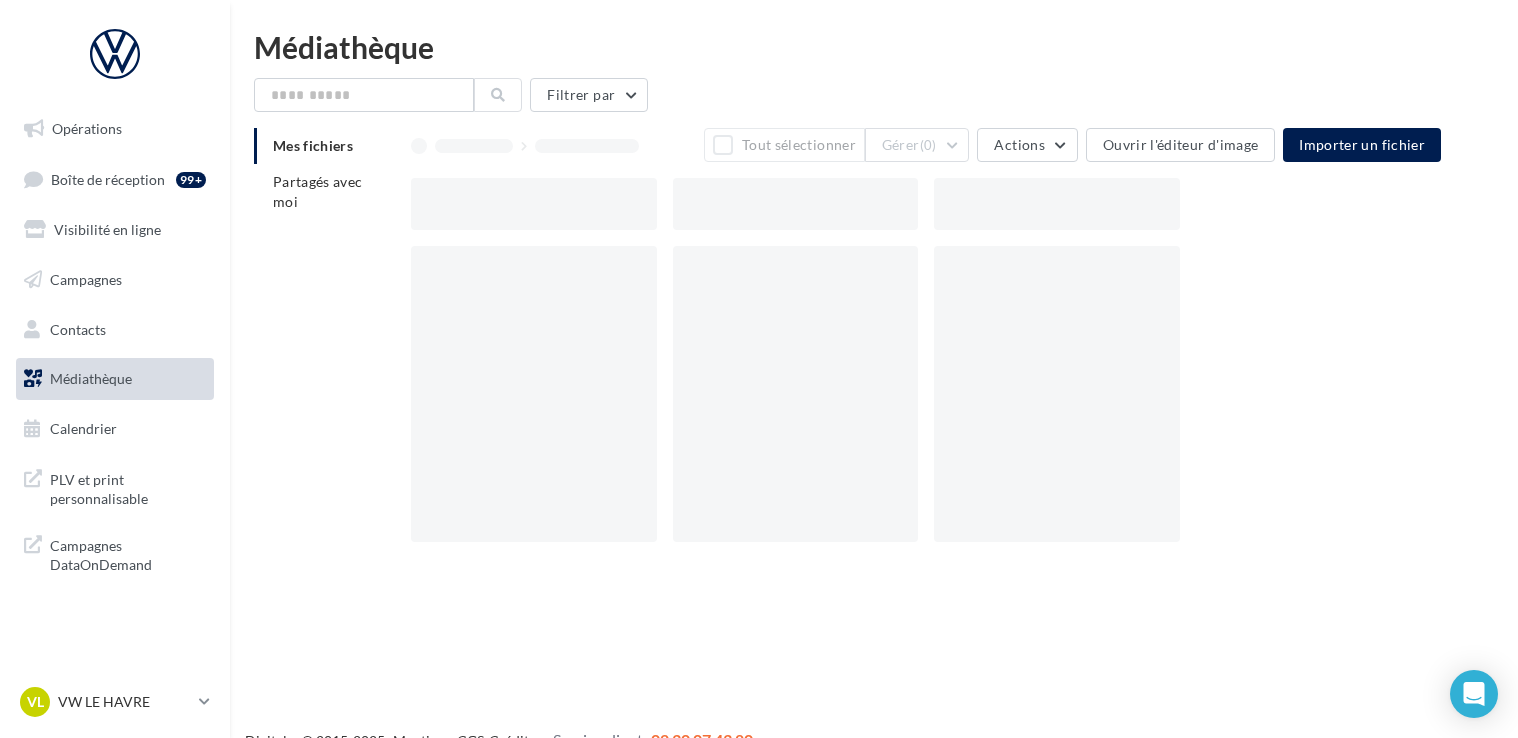 scroll, scrollTop: 0, scrollLeft: 0, axis: both 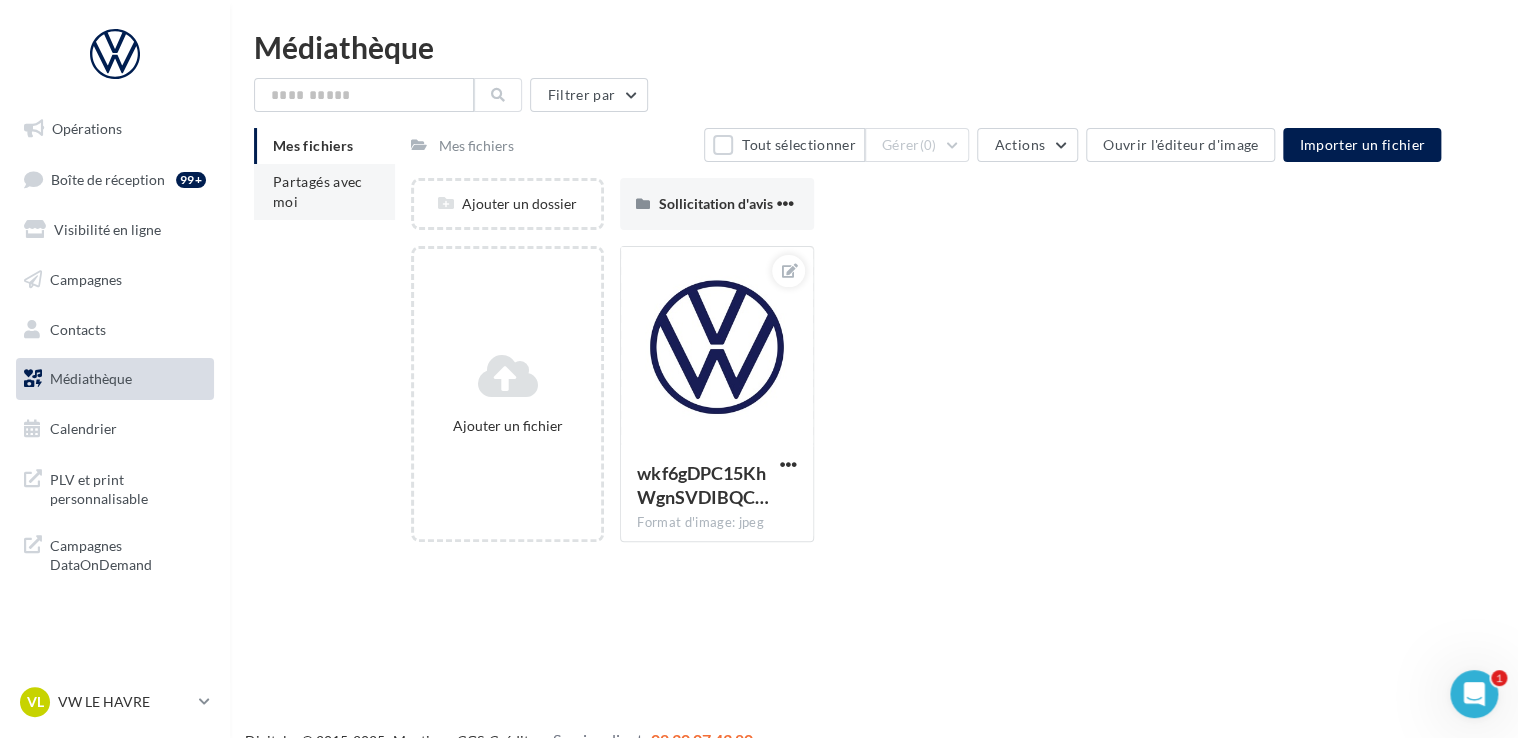 click on "Partagés avec moi" at bounding box center [324, 192] 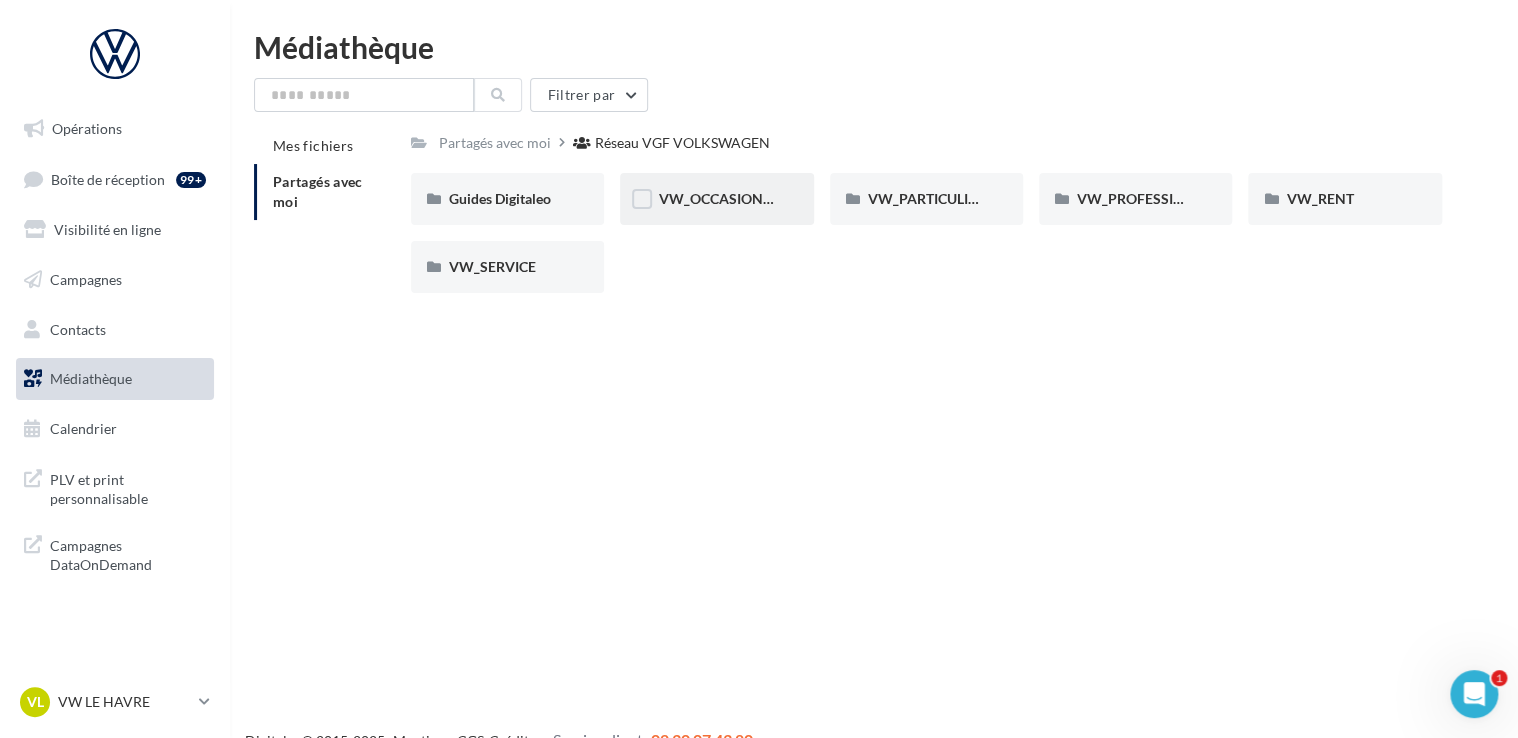 click on "VW_OCCASIONS_GARANTIES" at bounding box center (500, 198) 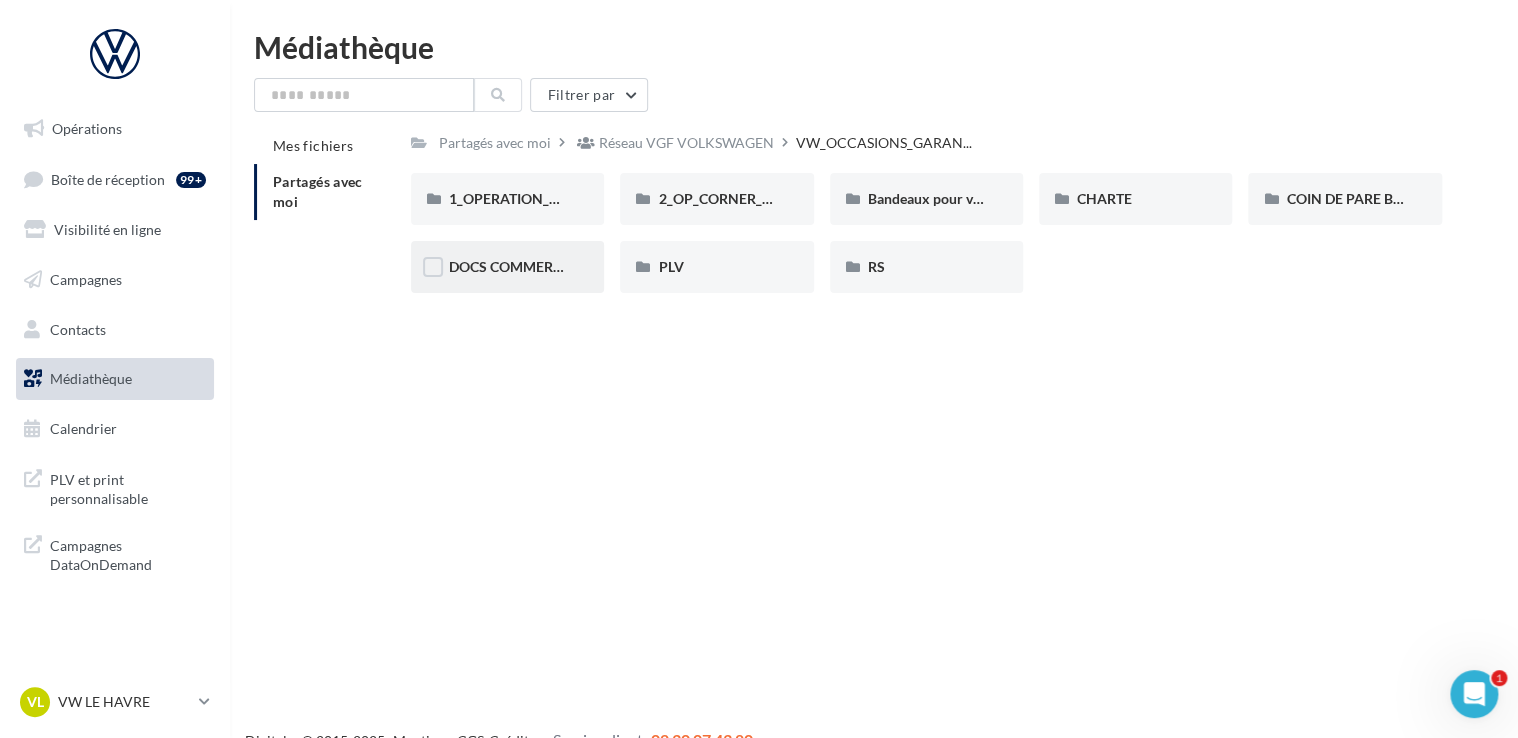click on "DOCS COMMERCIAUX" at bounding box center (553, 198) 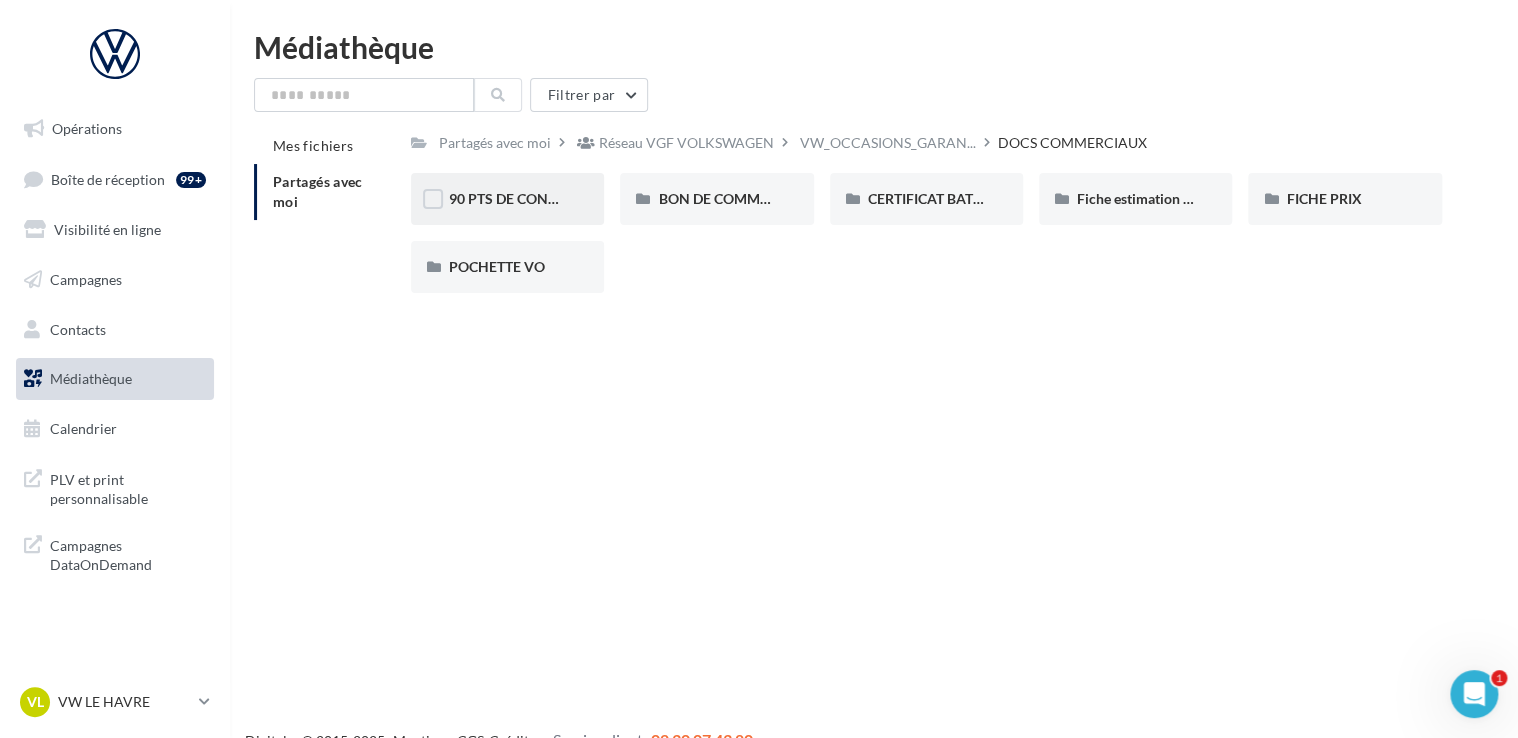 click on "90 PTS DE CONTRÔLE" at bounding box center [507, 199] 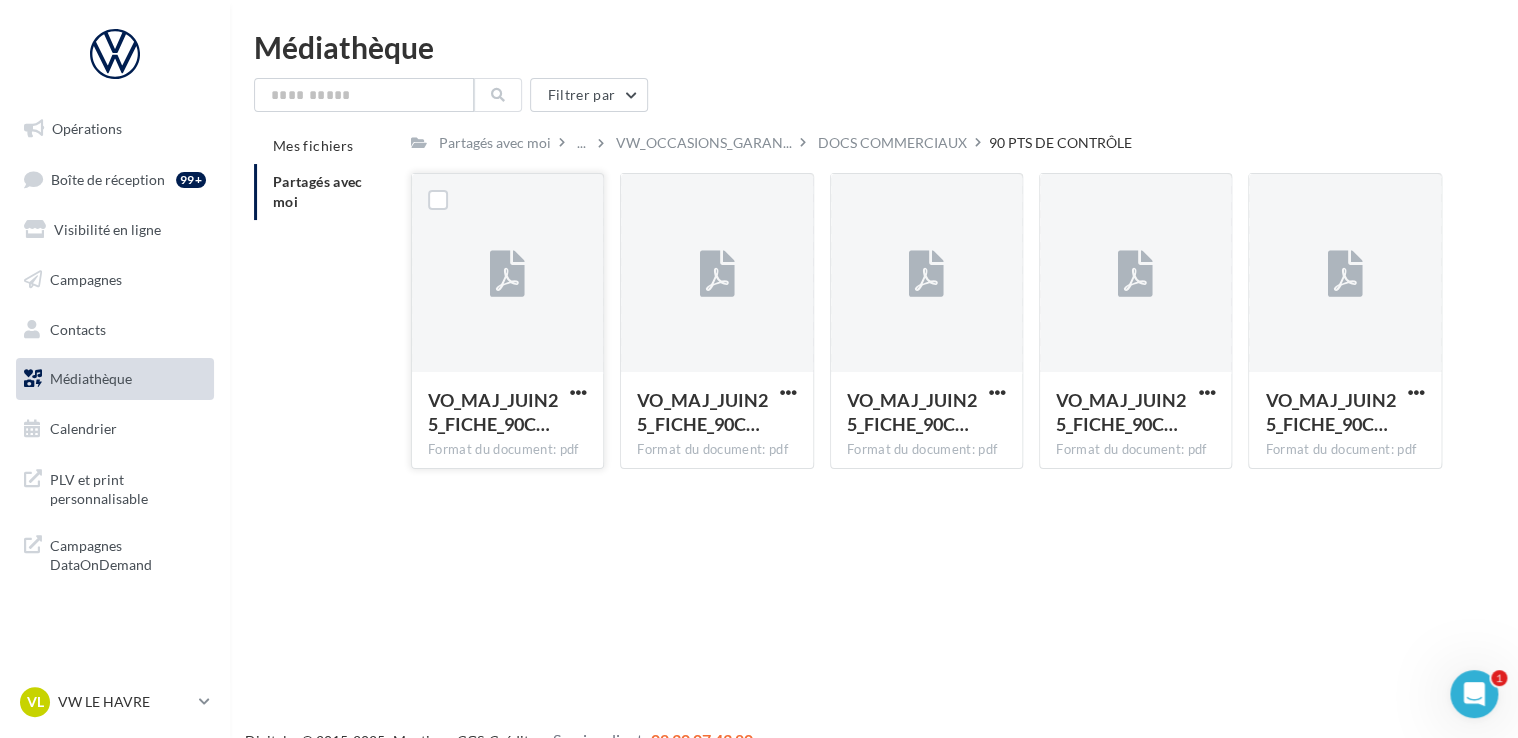 click at bounding box center [578, 394] 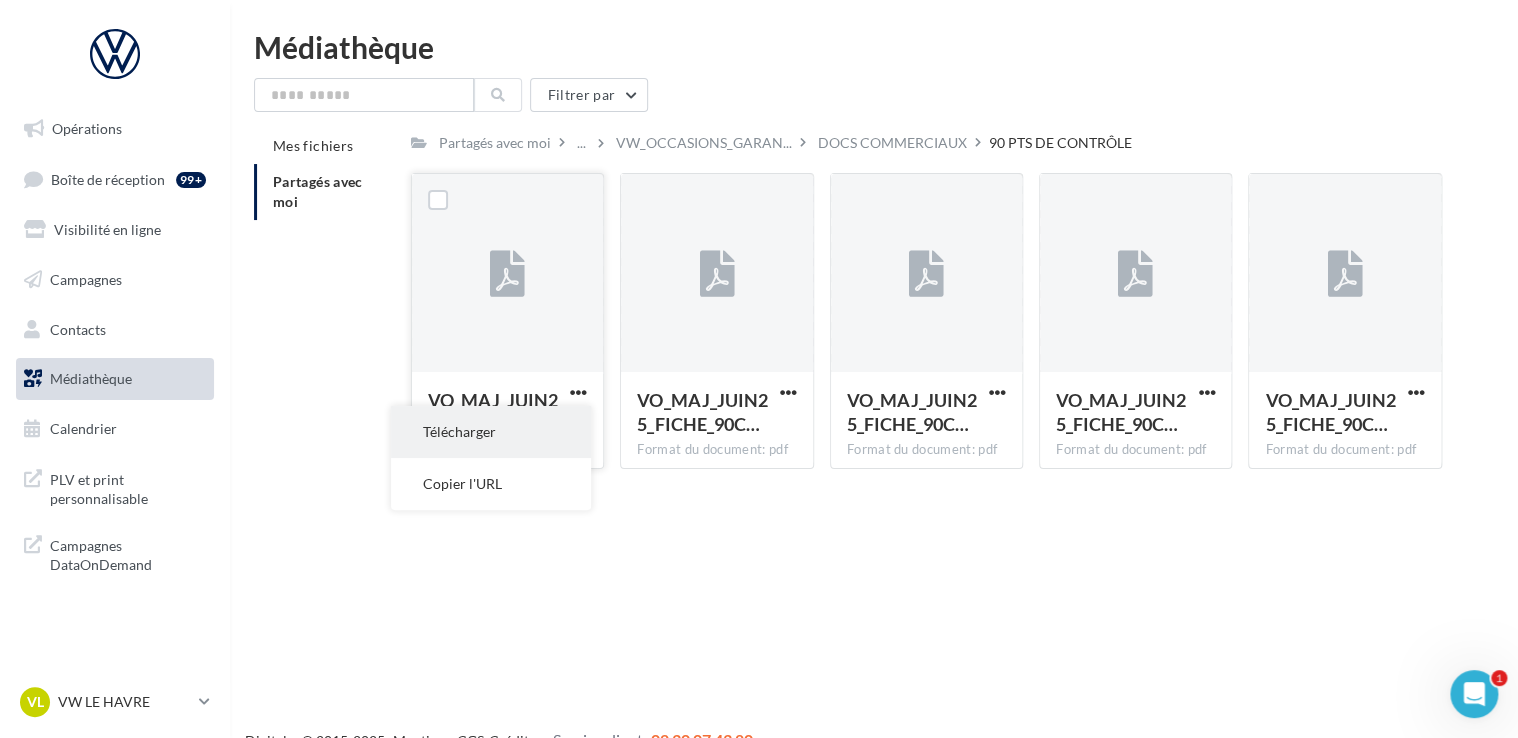 click on "Télécharger" at bounding box center (491, 432) 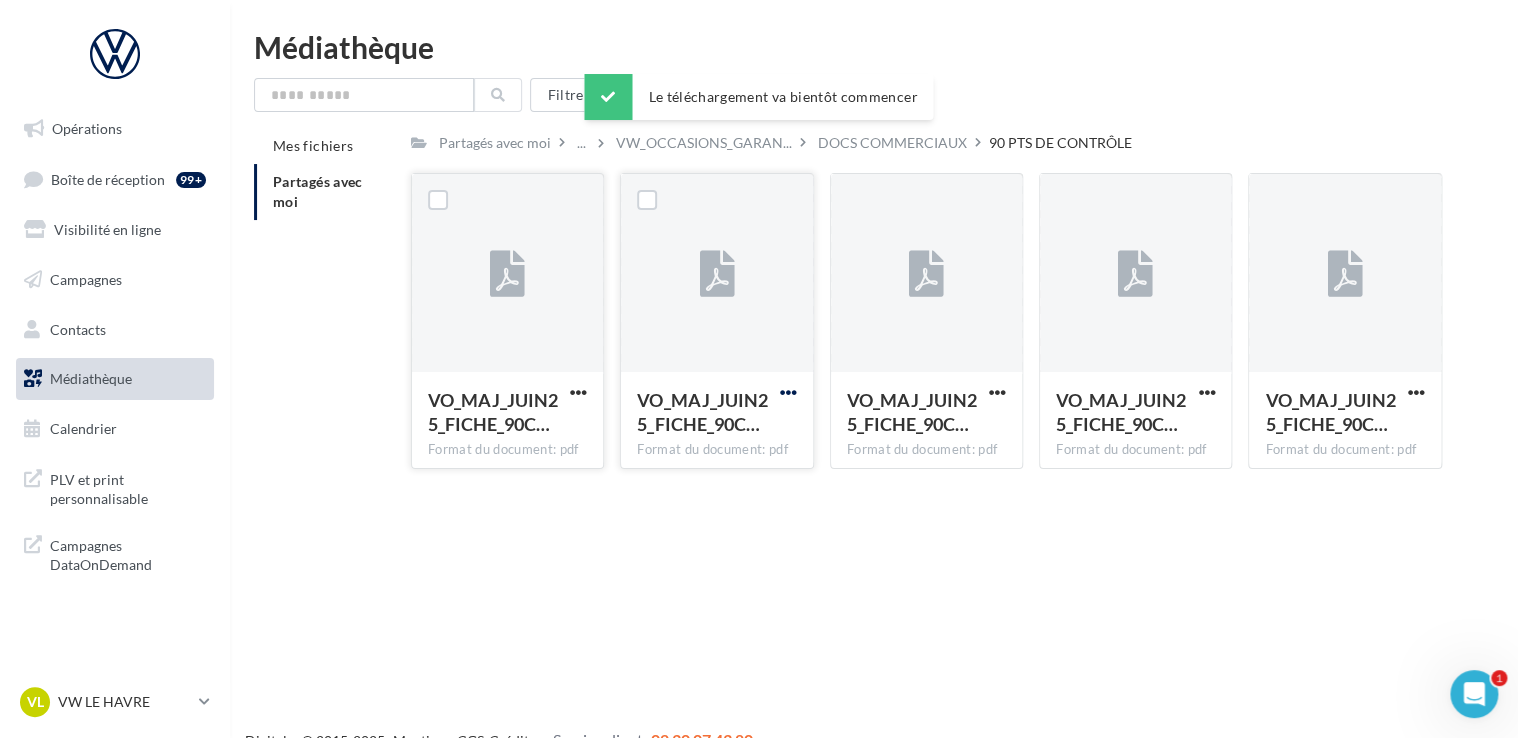 click at bounding box center [578, 392] 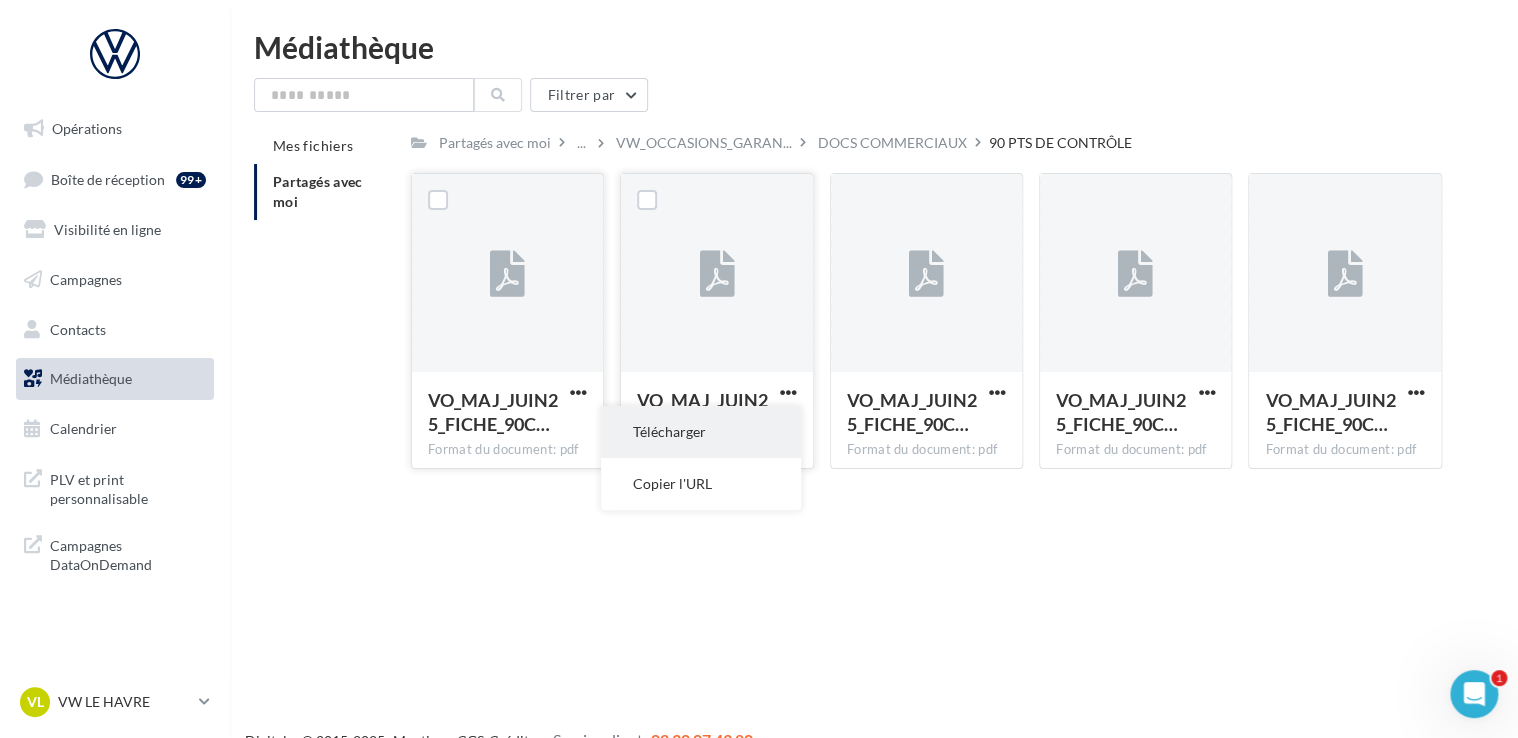 click on "Télécharger" at bounding box center [701, 432] 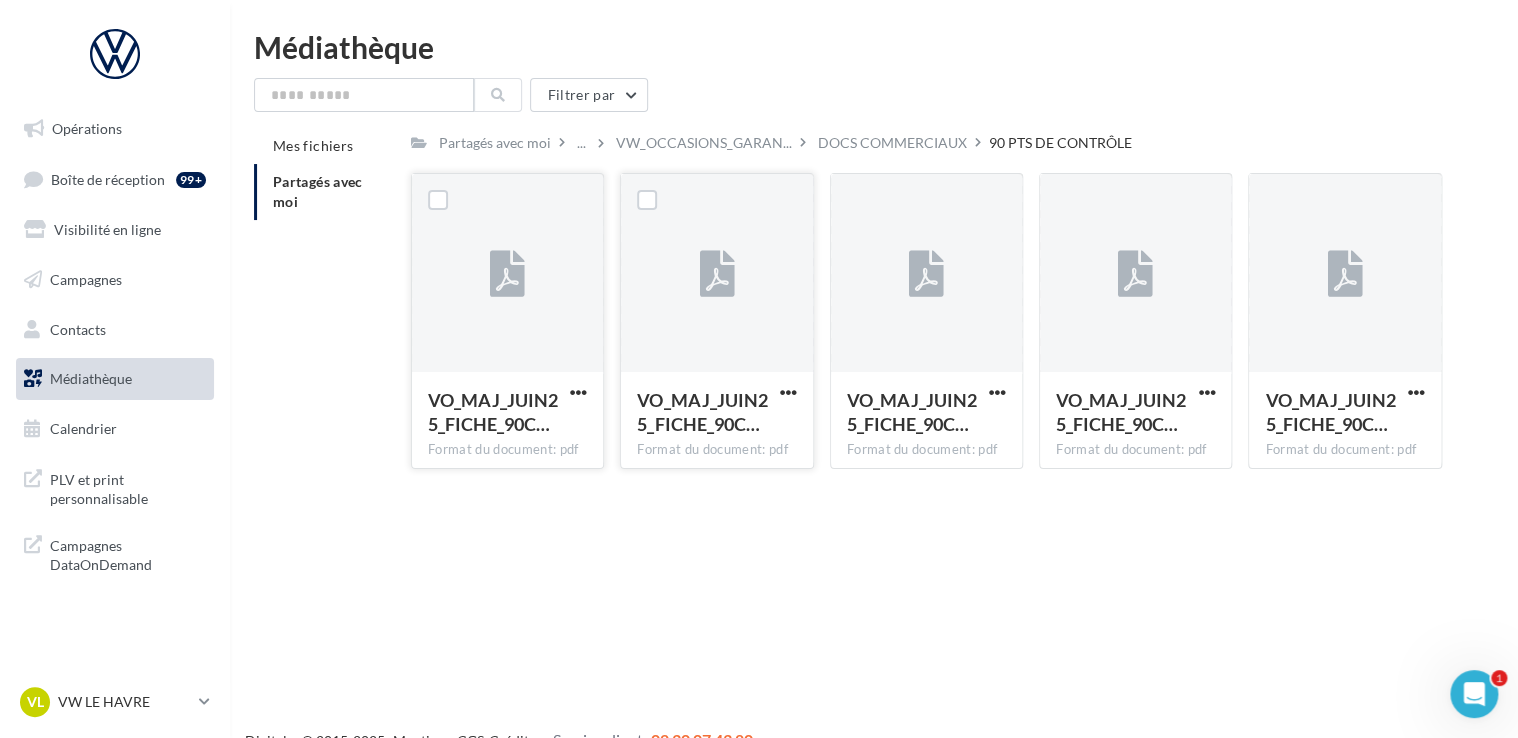 click on "Opérations
Boîte de réception
99+
Visibilité en ligne
Campagnes
Contacts
Médiathèque
Calendrier" at bounding box center [759, 401] 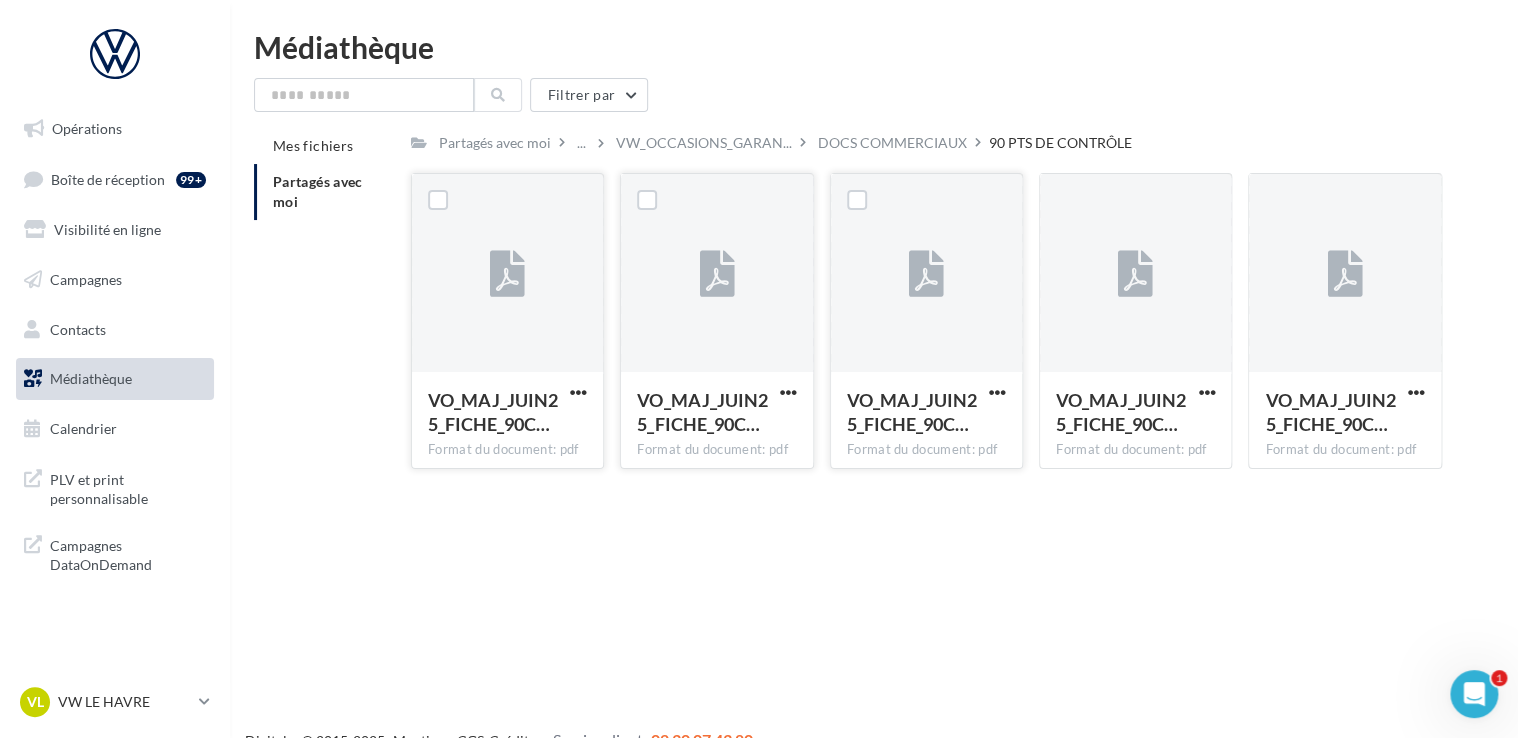 click at bounding box center (578, 394) 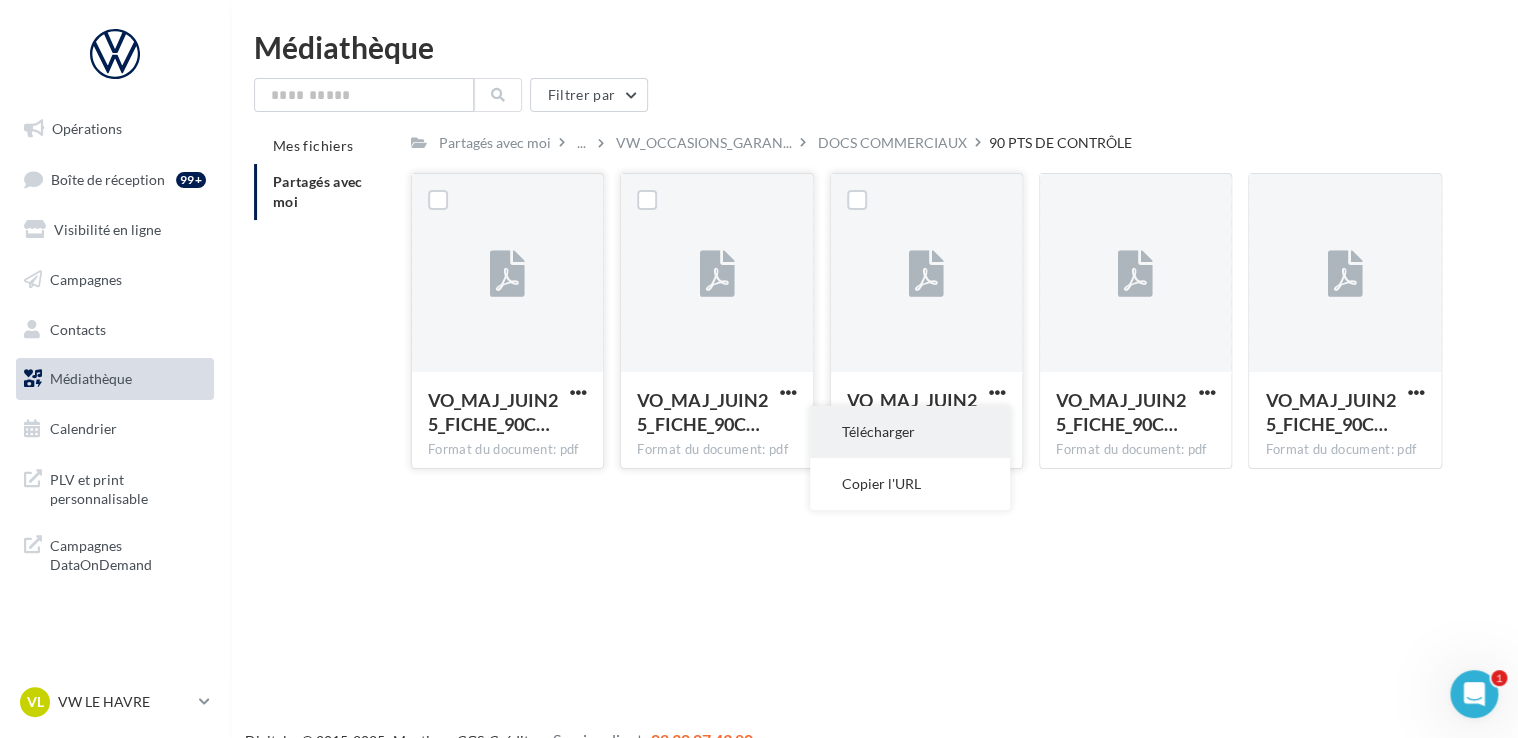 click on "Télécharger" at bounding box center [910, 432] 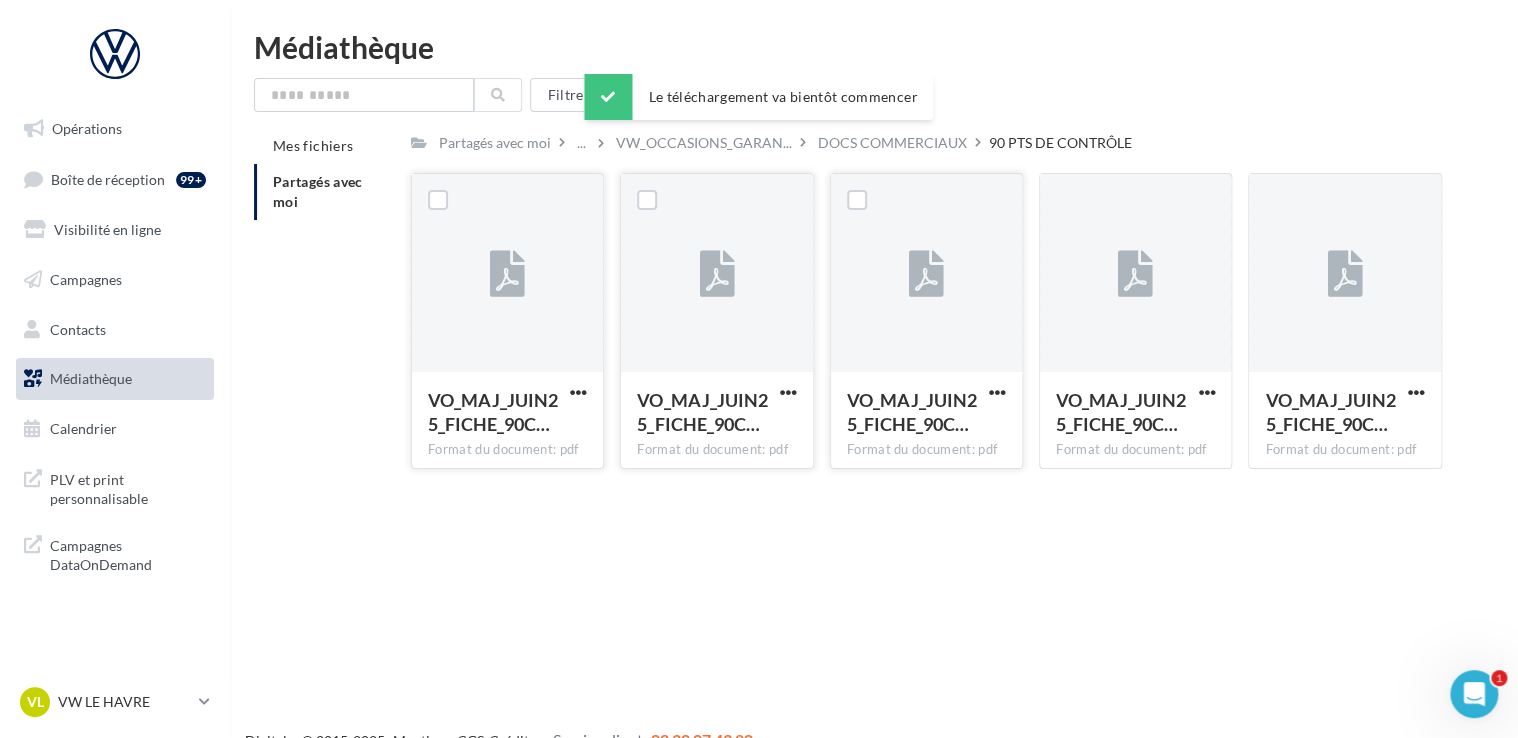 click on "Opérations
Boîte de réception
99+
Visibilité en ligne
Campagnes
Contacts
Médiathèque
Calendrier" at bounding box center (759, 401) 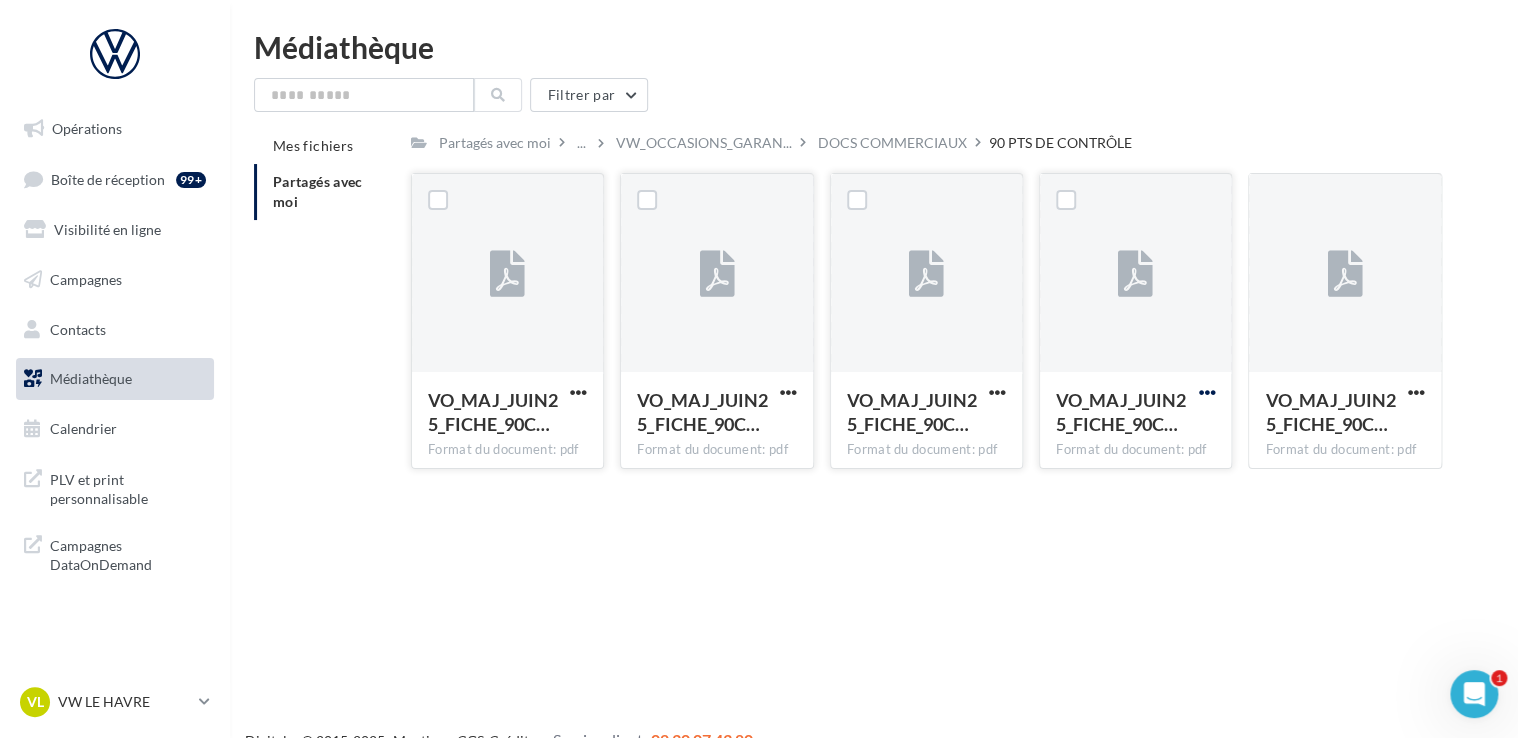 click at bounding box center [578, 392] 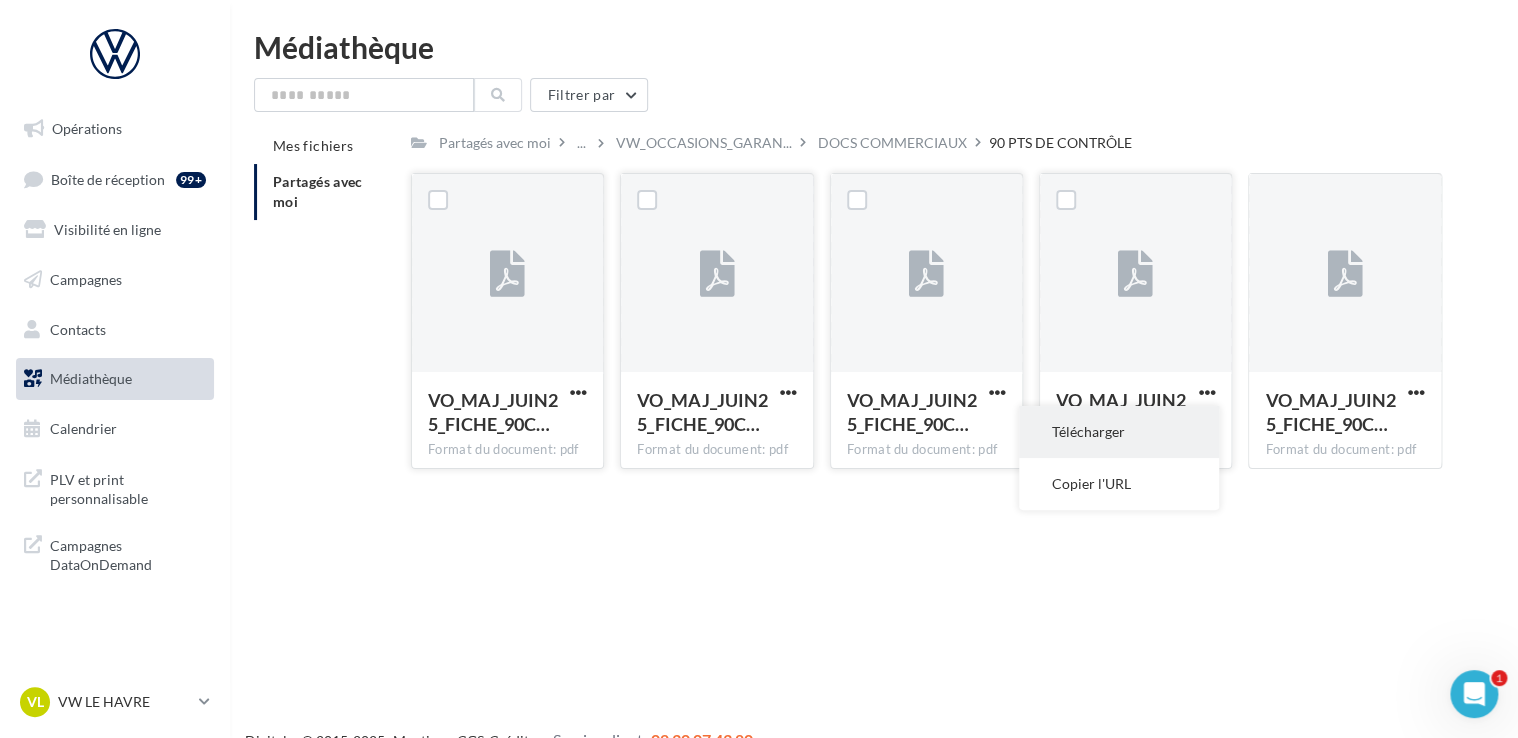 click on "Télécharger" at bounding box center [1119, 432] 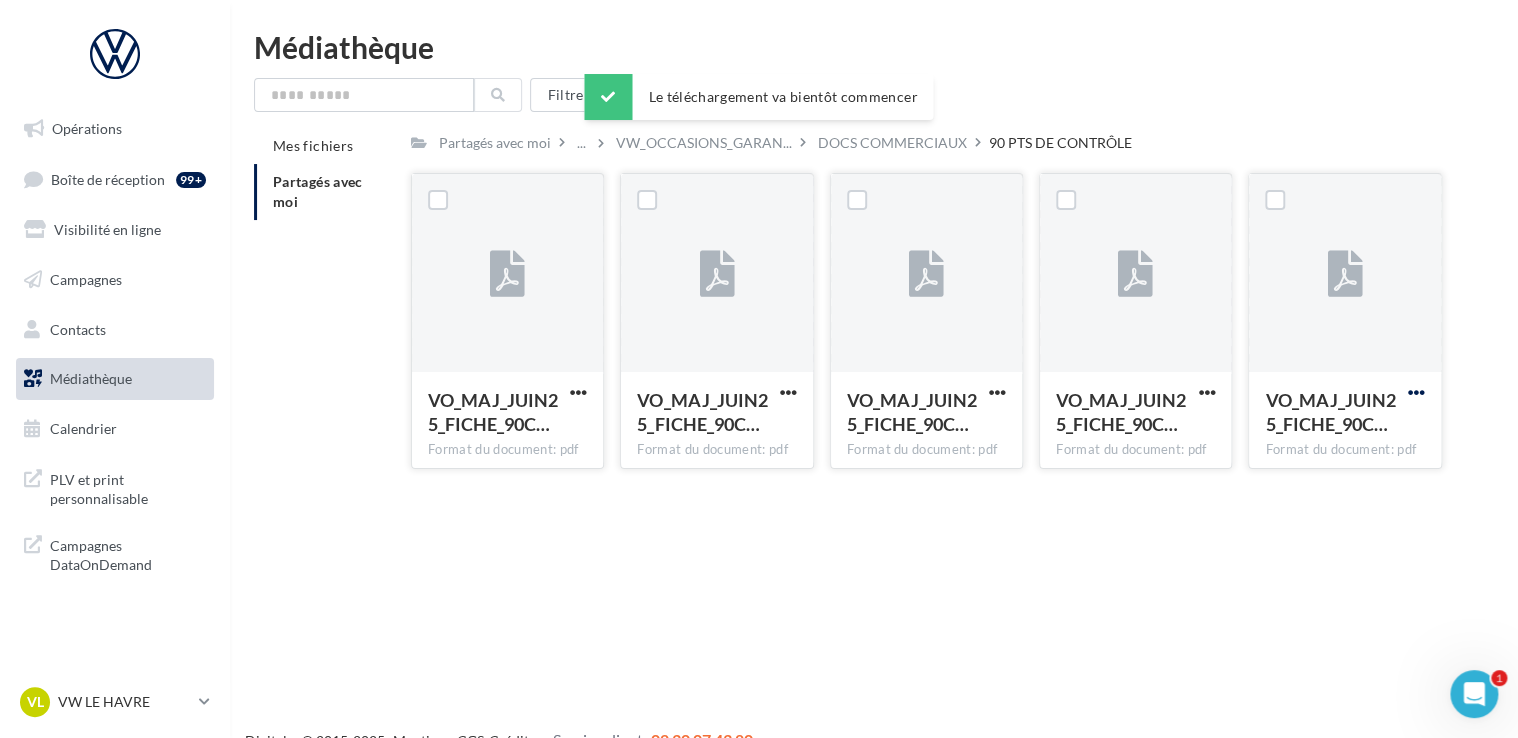 click at bounding box center [578, 392] 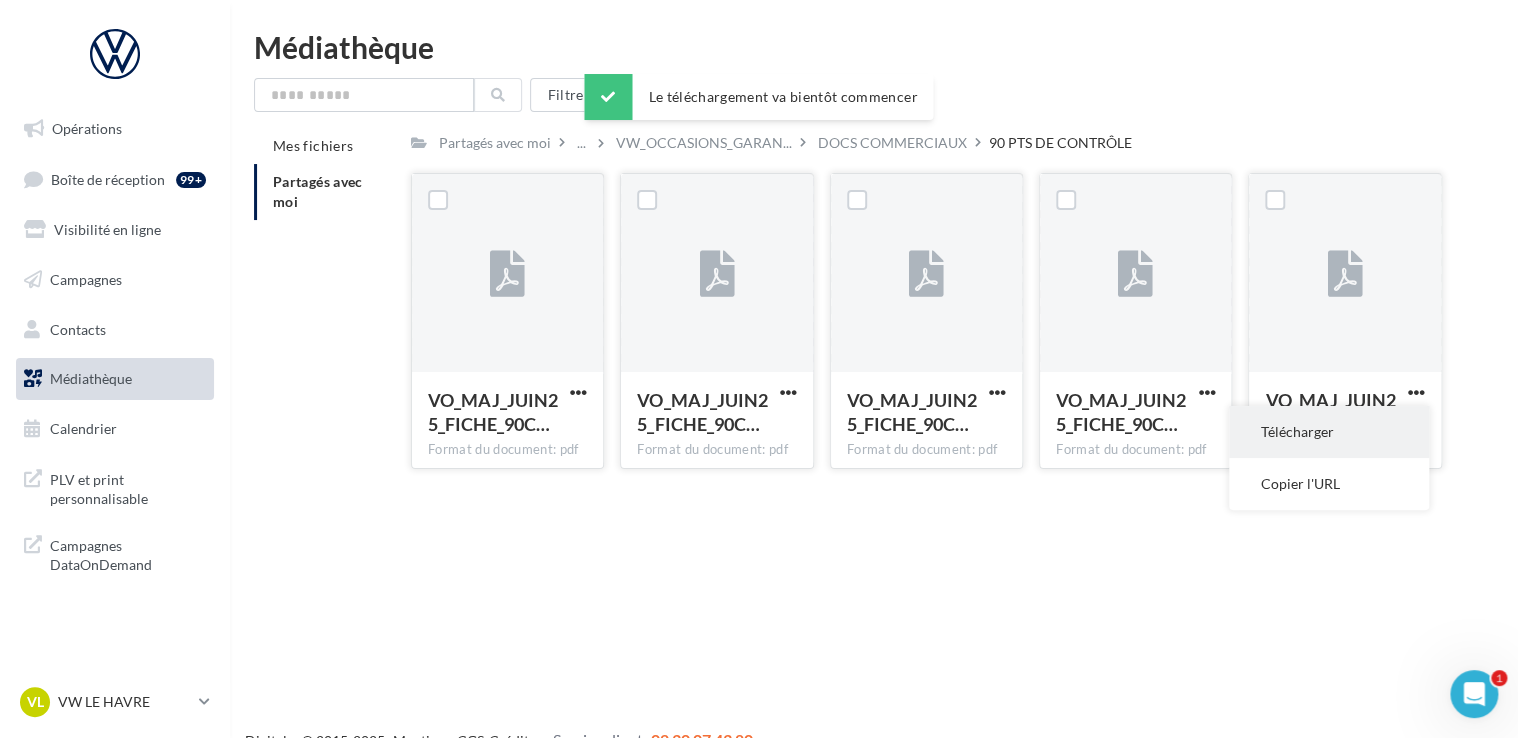 click on "Télécharger" at bounding box center (1329, 432) 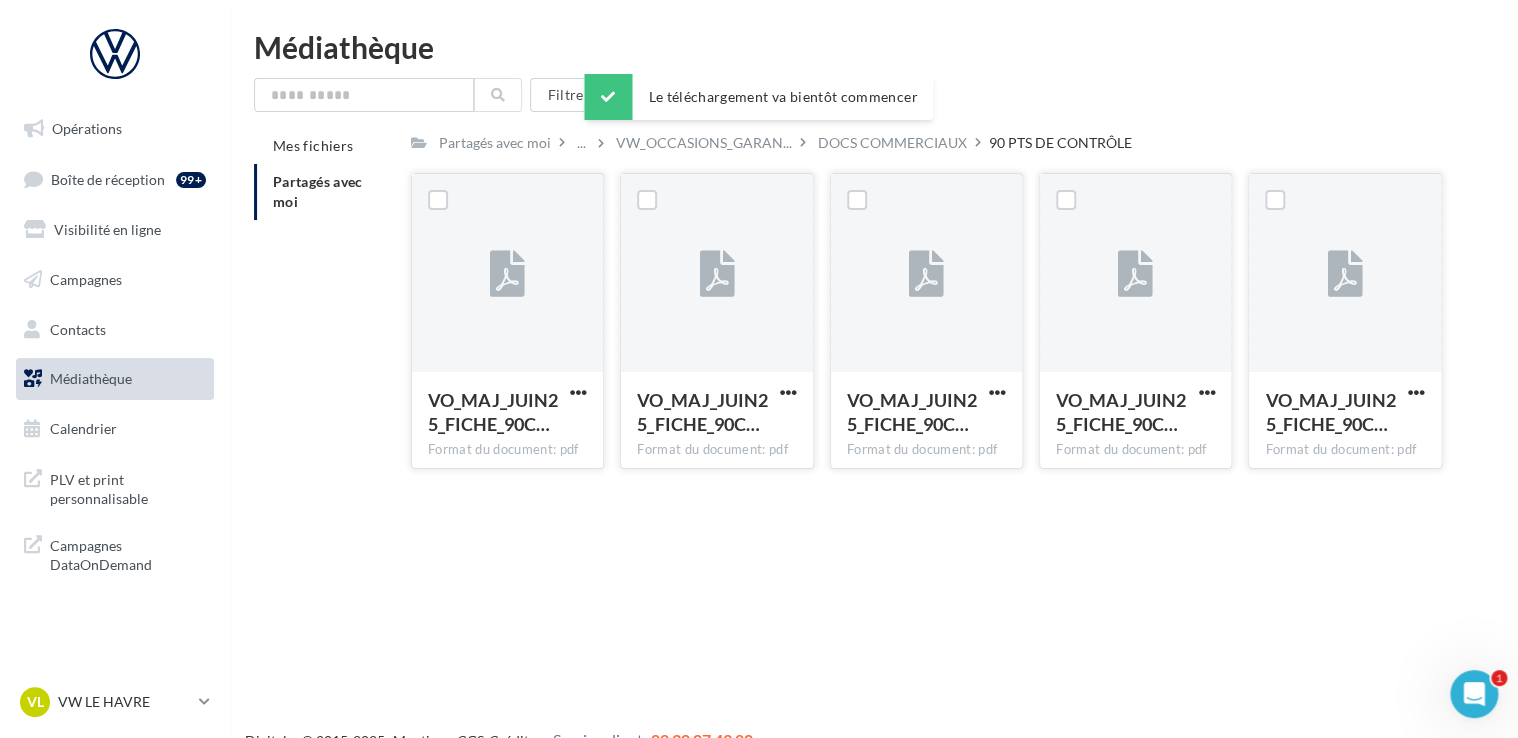 click on "Médiathèque" at bounding box center (874, 47) 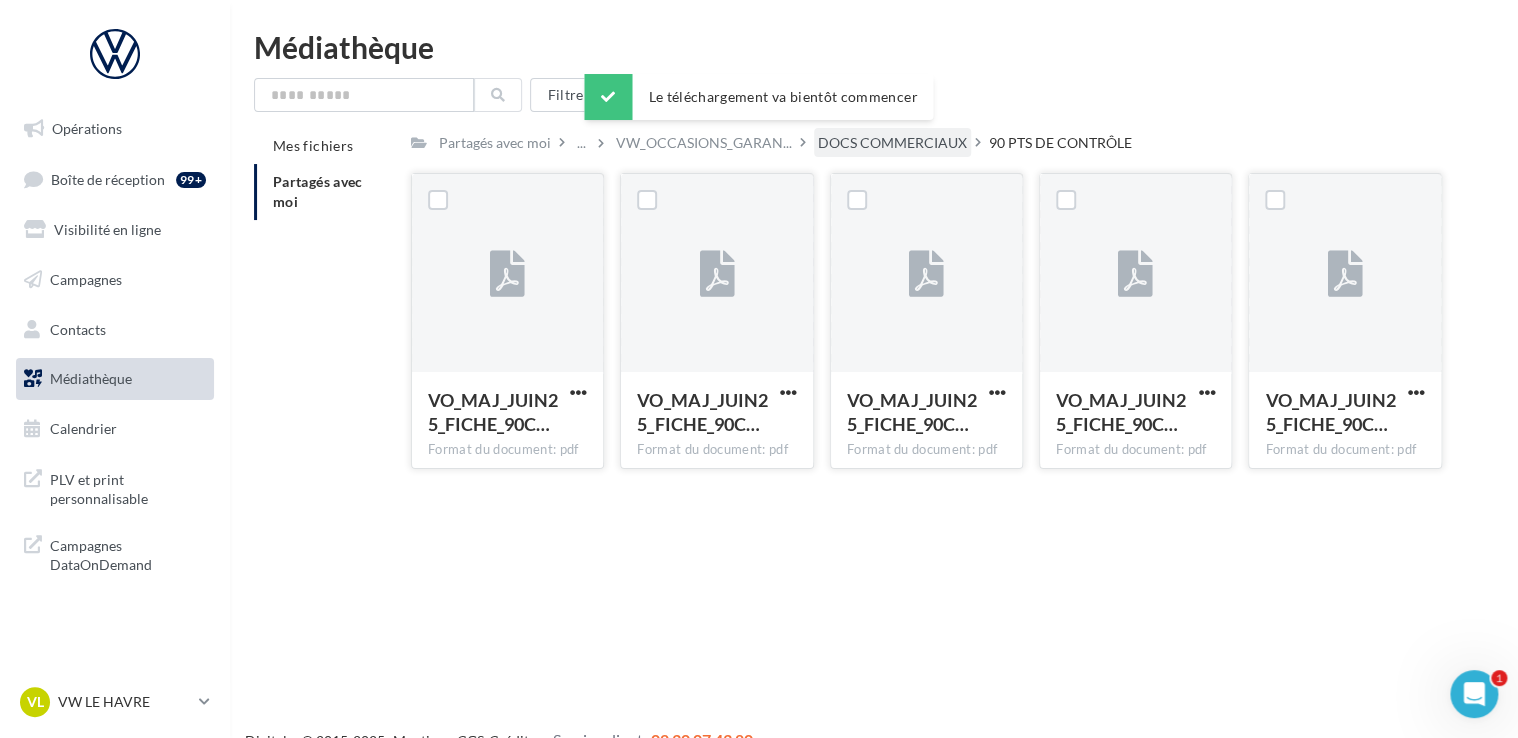 click on "DOCS COMMERCIAUX" at bounding box center (495, 143) 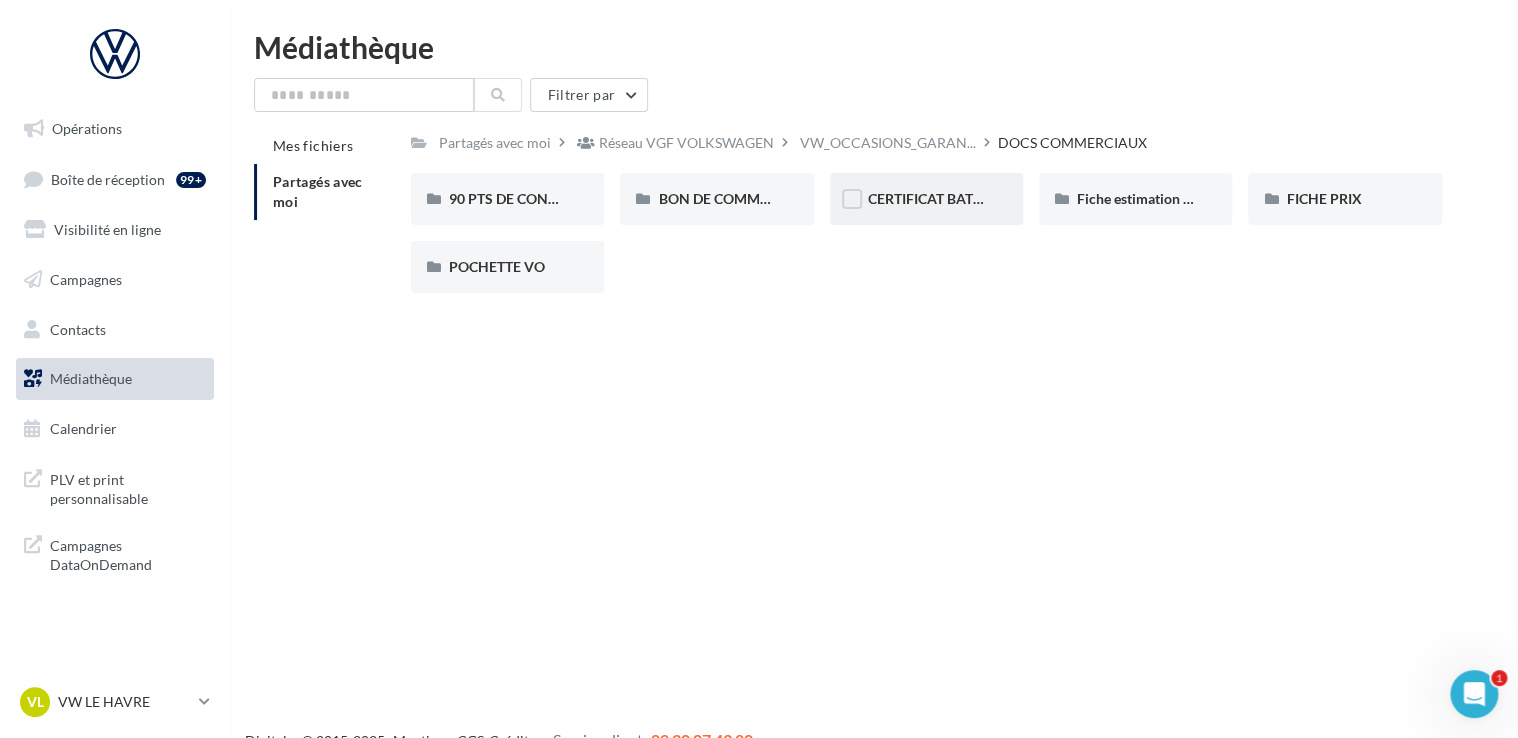 click on "CERTIFICAT BATTERIE" at bounding box center [507, 199] 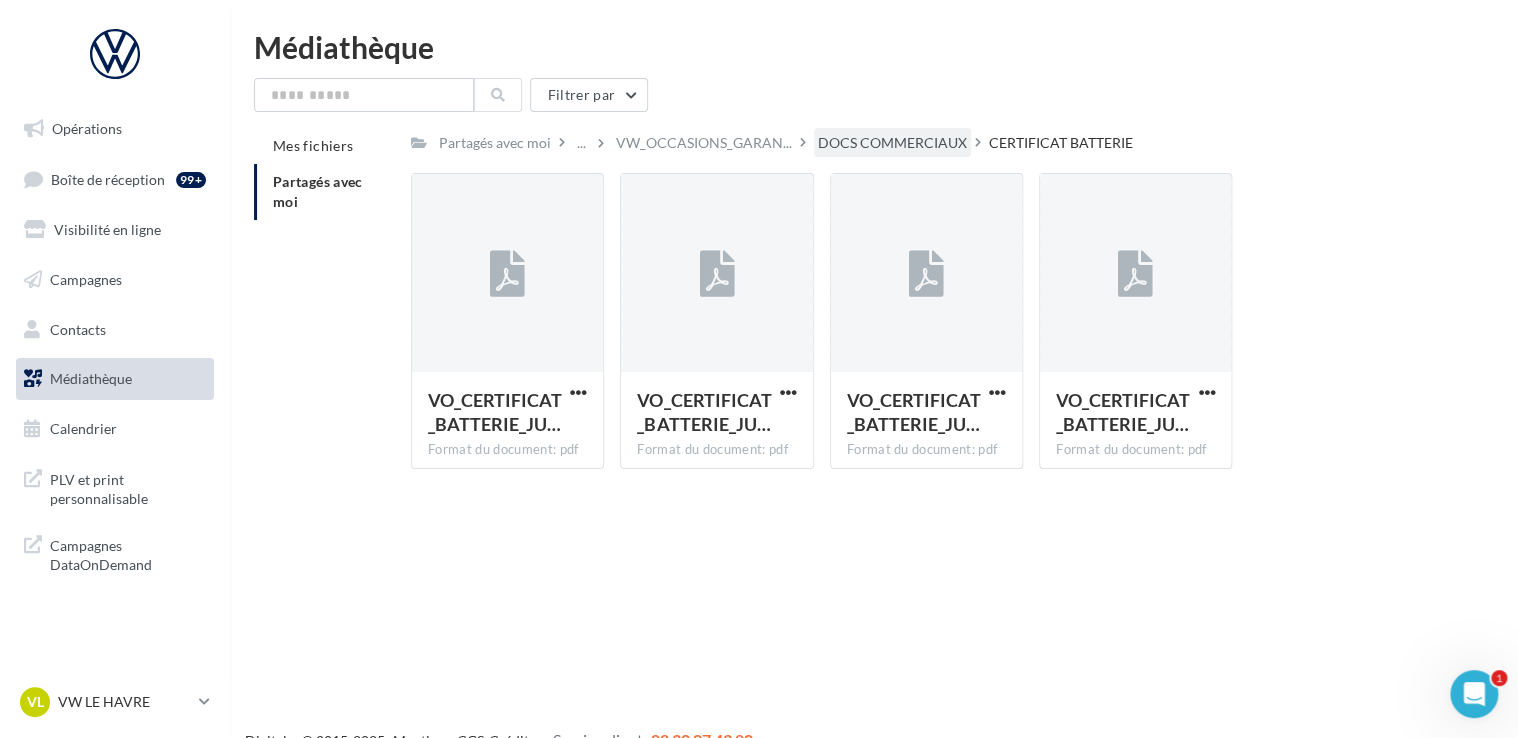 click on "DOCS COMMERCIAUX" at bounding box center (495, 143) 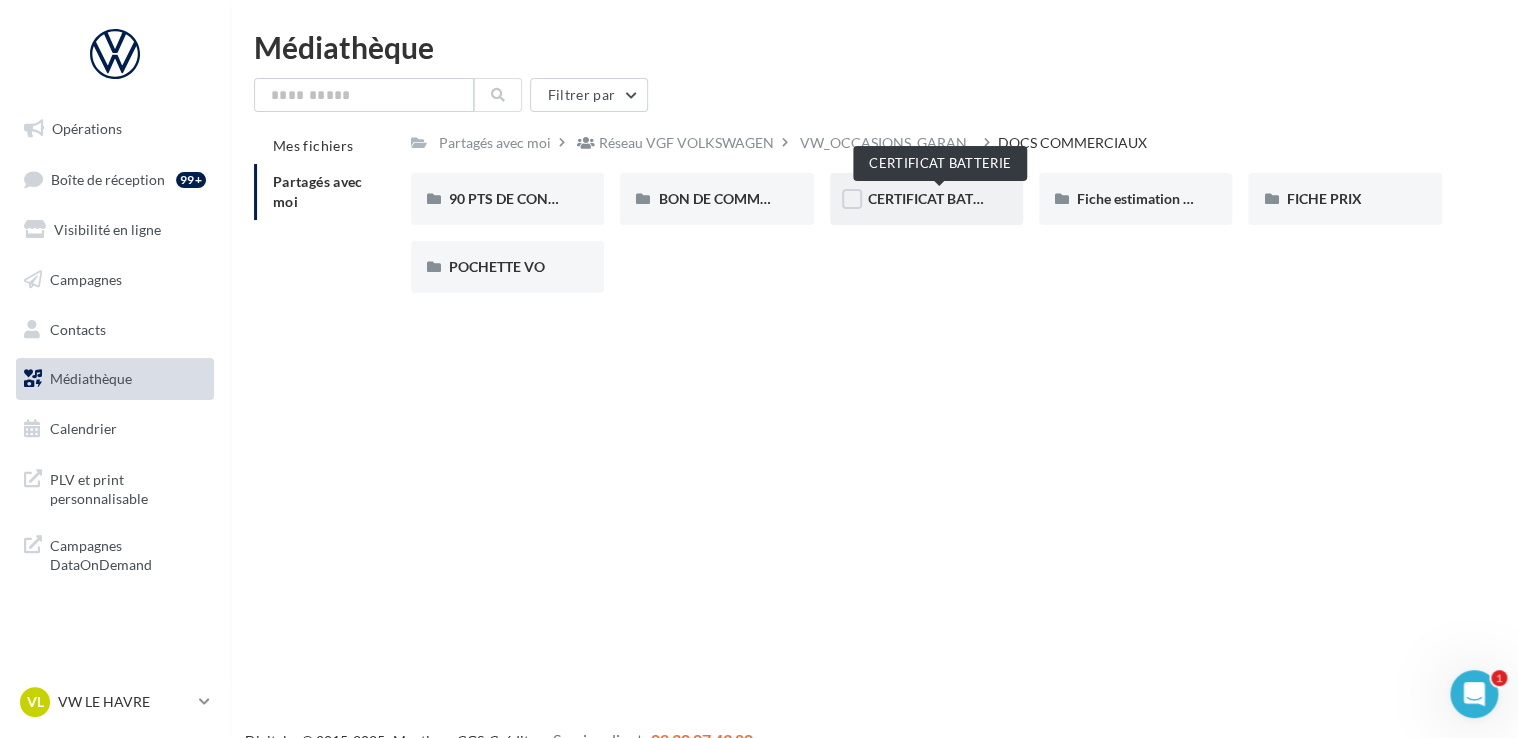click on "CERTIFICAT BATTERIE" at bounding box center [939, 198] 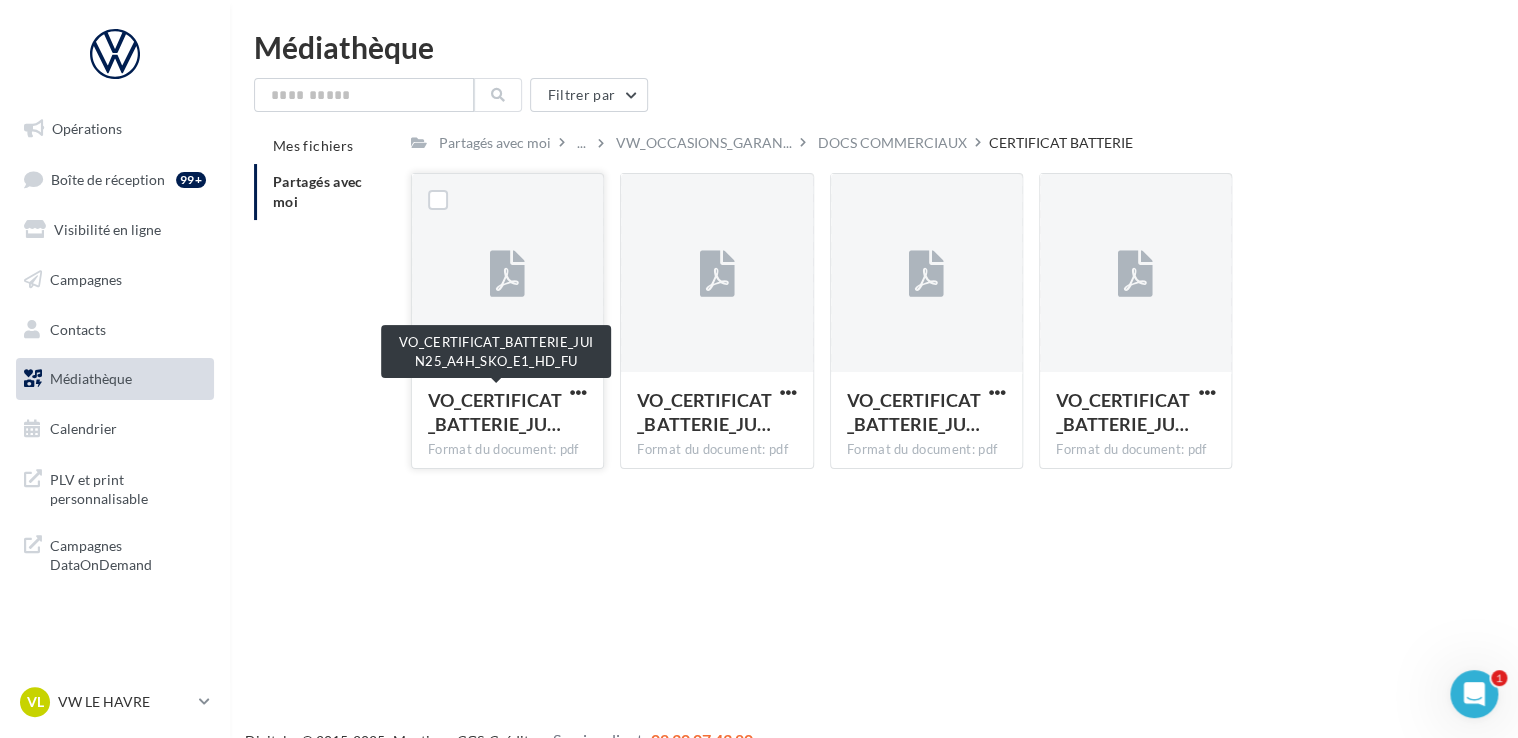 click on "VO_CERTIFICAT_BATTERIE_JU…" at bounding box center (495, 412) 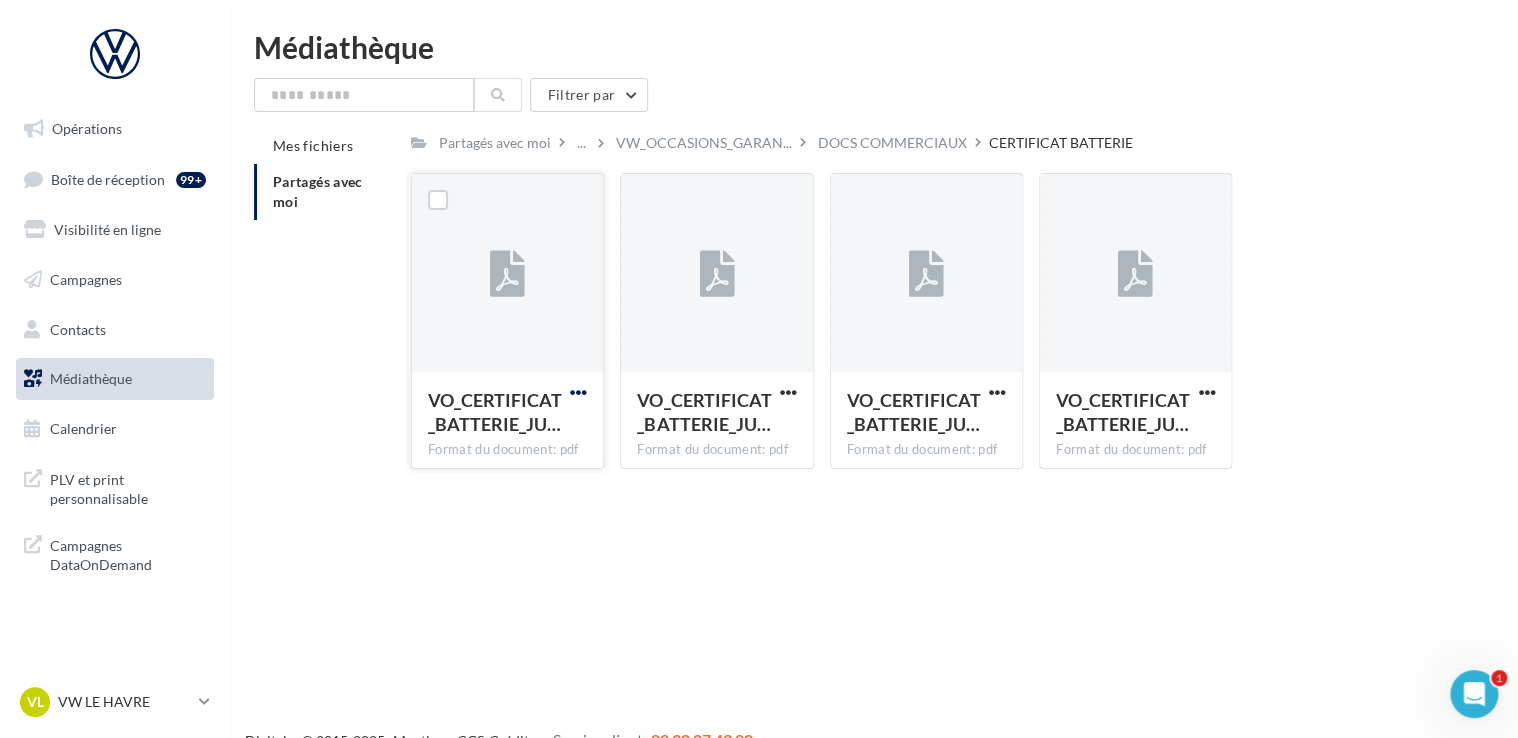 click at bounding box center [578, 392] 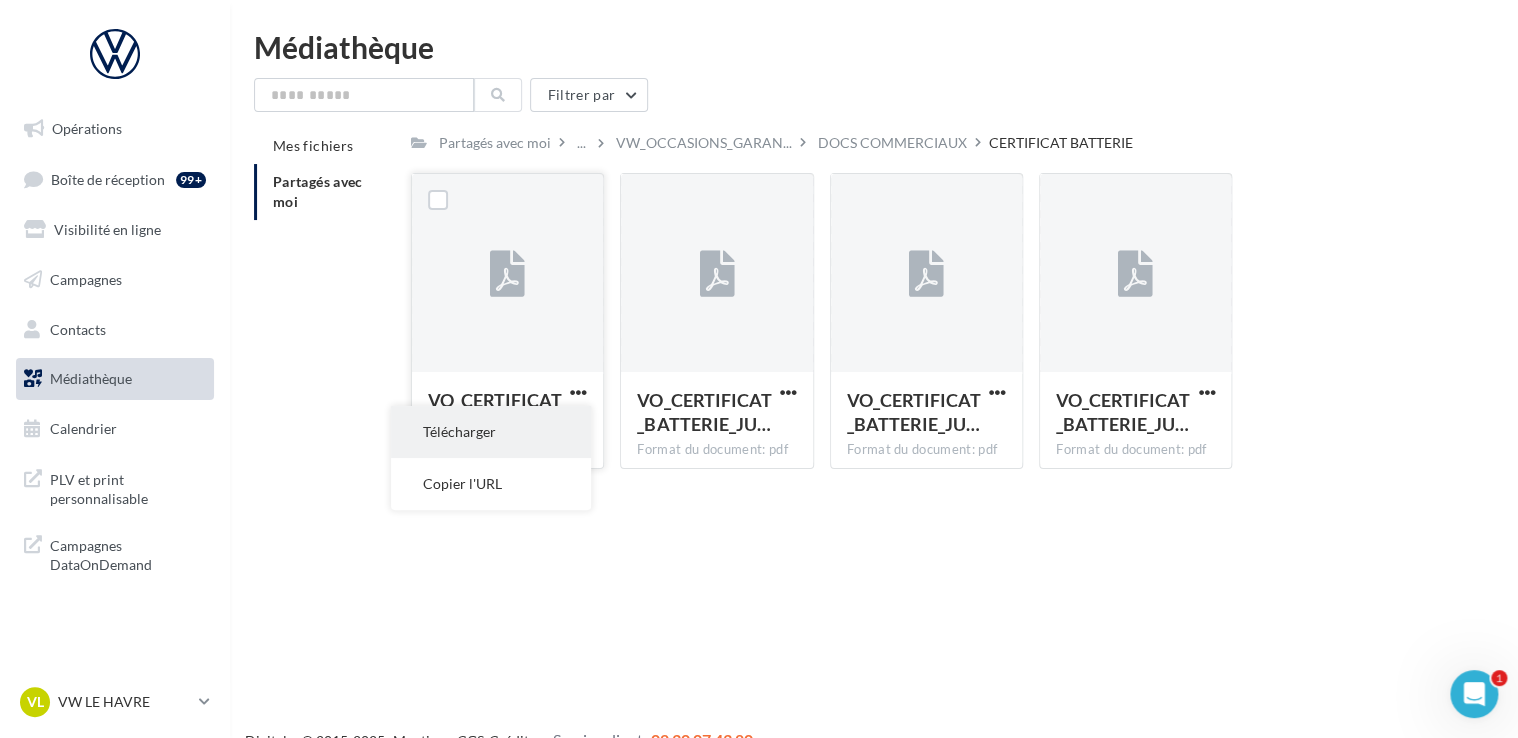 drag, startPoint x: 552, startPoint y: 439, endPoint x: 617, endPoint y: 430, distance: 65.62012 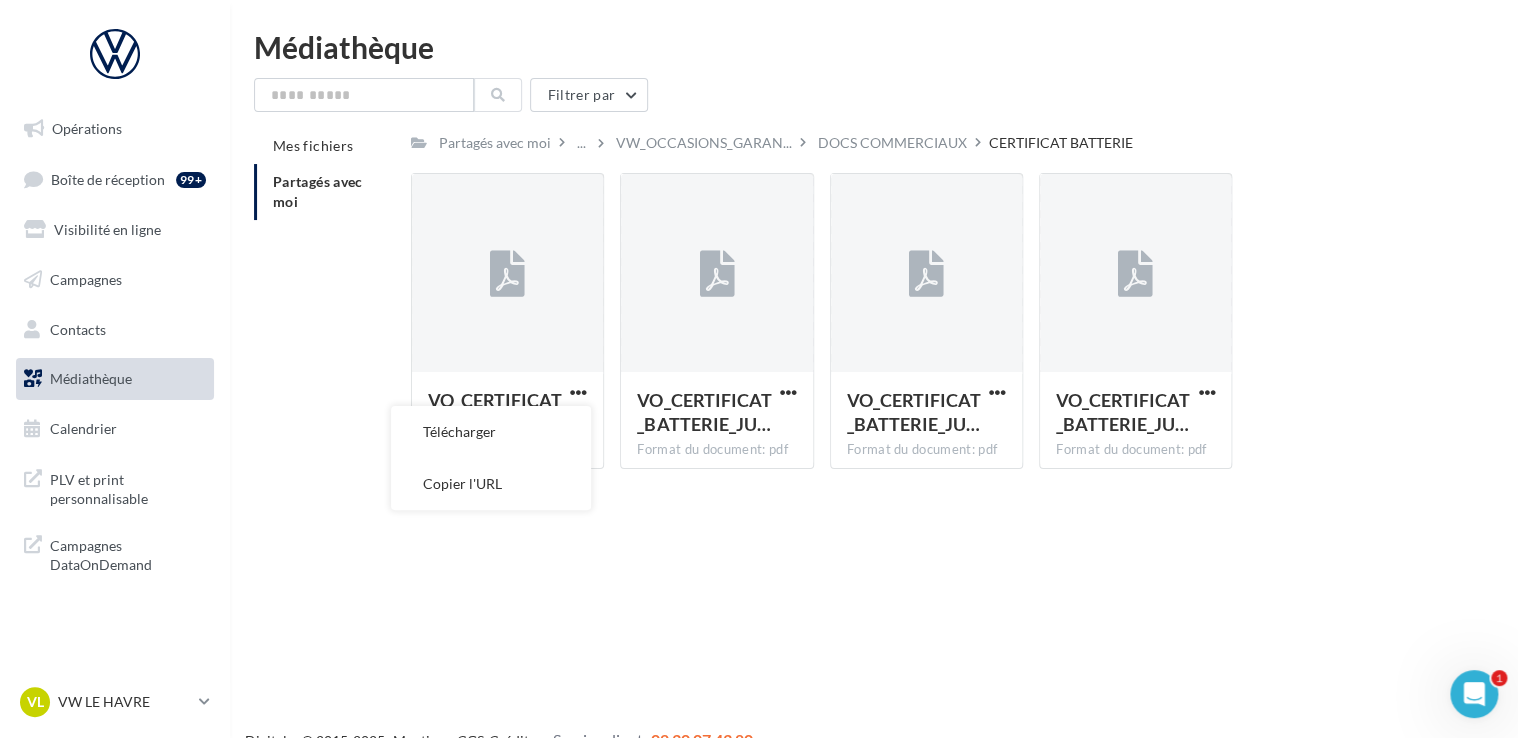 click on "Télécharger" at bounding box center (491, 432) 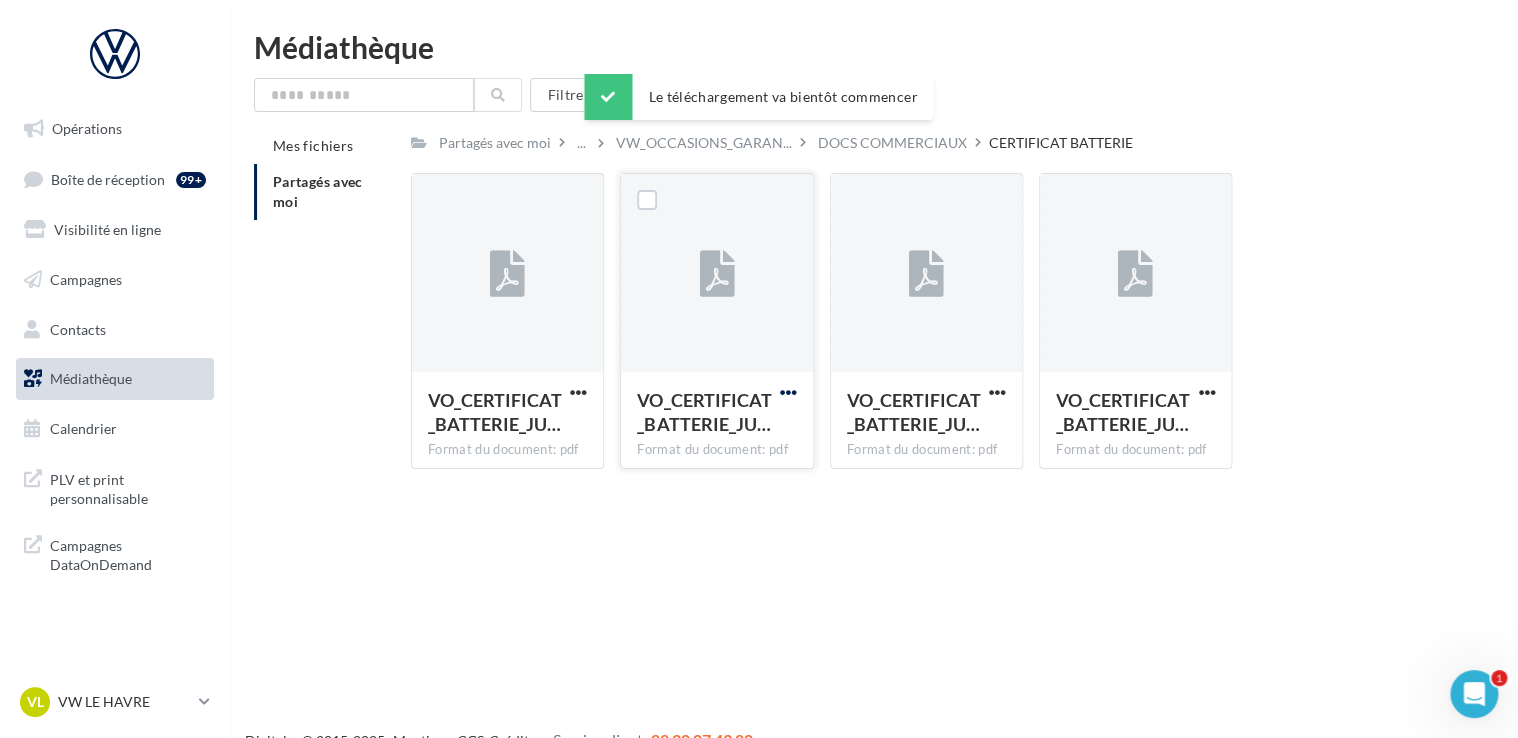 click at bounding box center (578, 392) 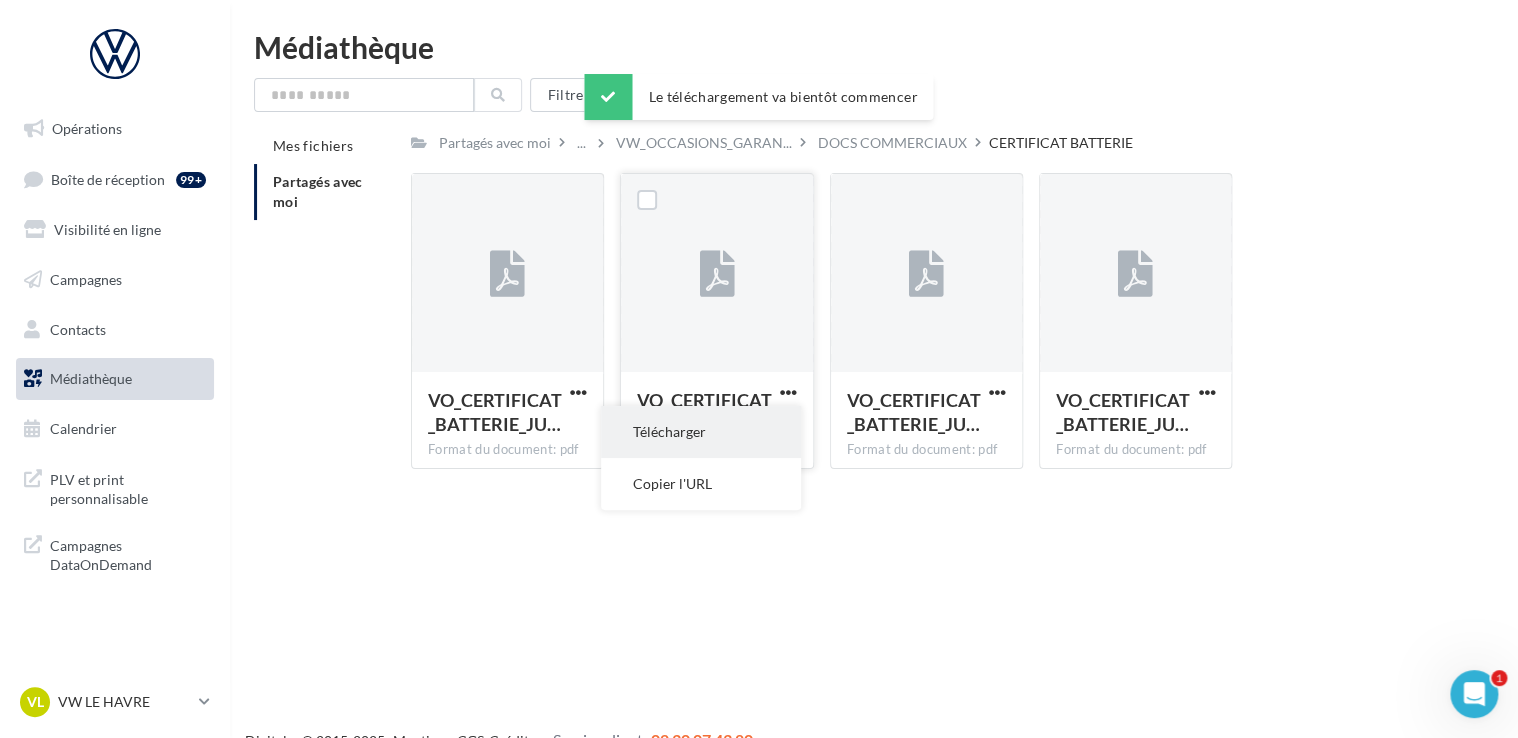 click on "Télécharger" at bounding box center (701, 432) 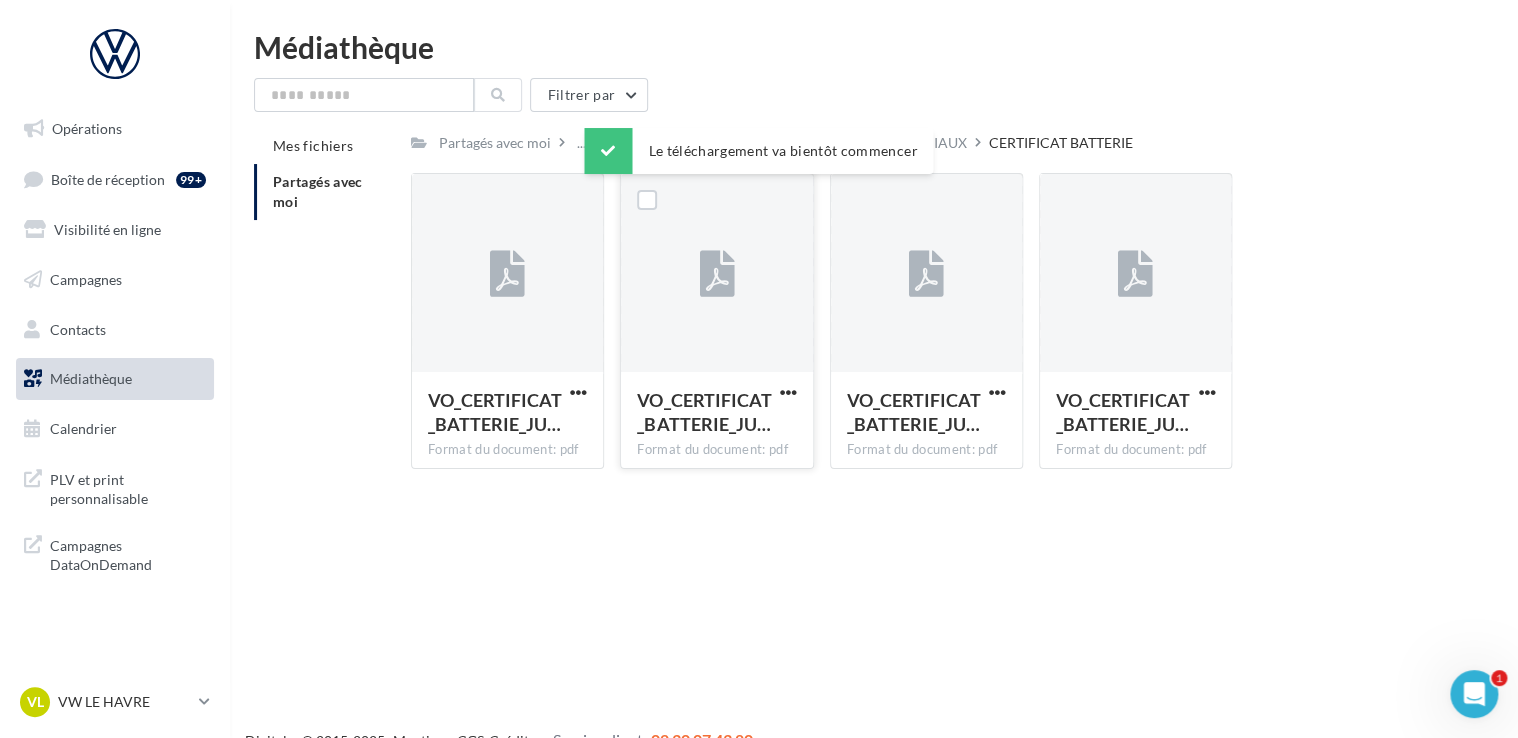 drag, startPoint x: 902, startPoint y: 522, endPoint x: 953, endPoint y: 434, distance: 101.71037 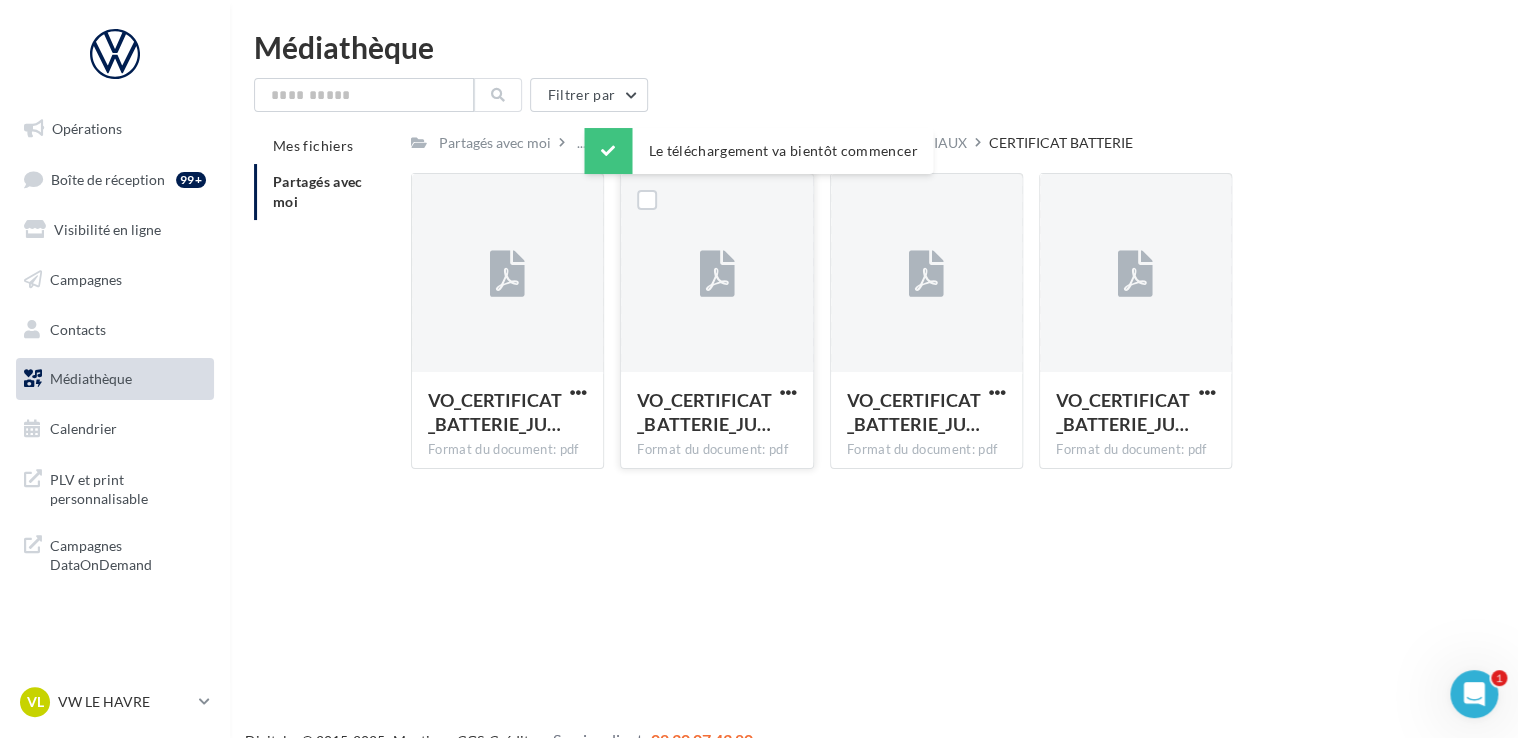 click on "Opérations
Boîte de réception
99+
Visibilité en ligne
Campagnes
Contacts
Médiathèque
Calendrier" at bounding box center (759, 401) 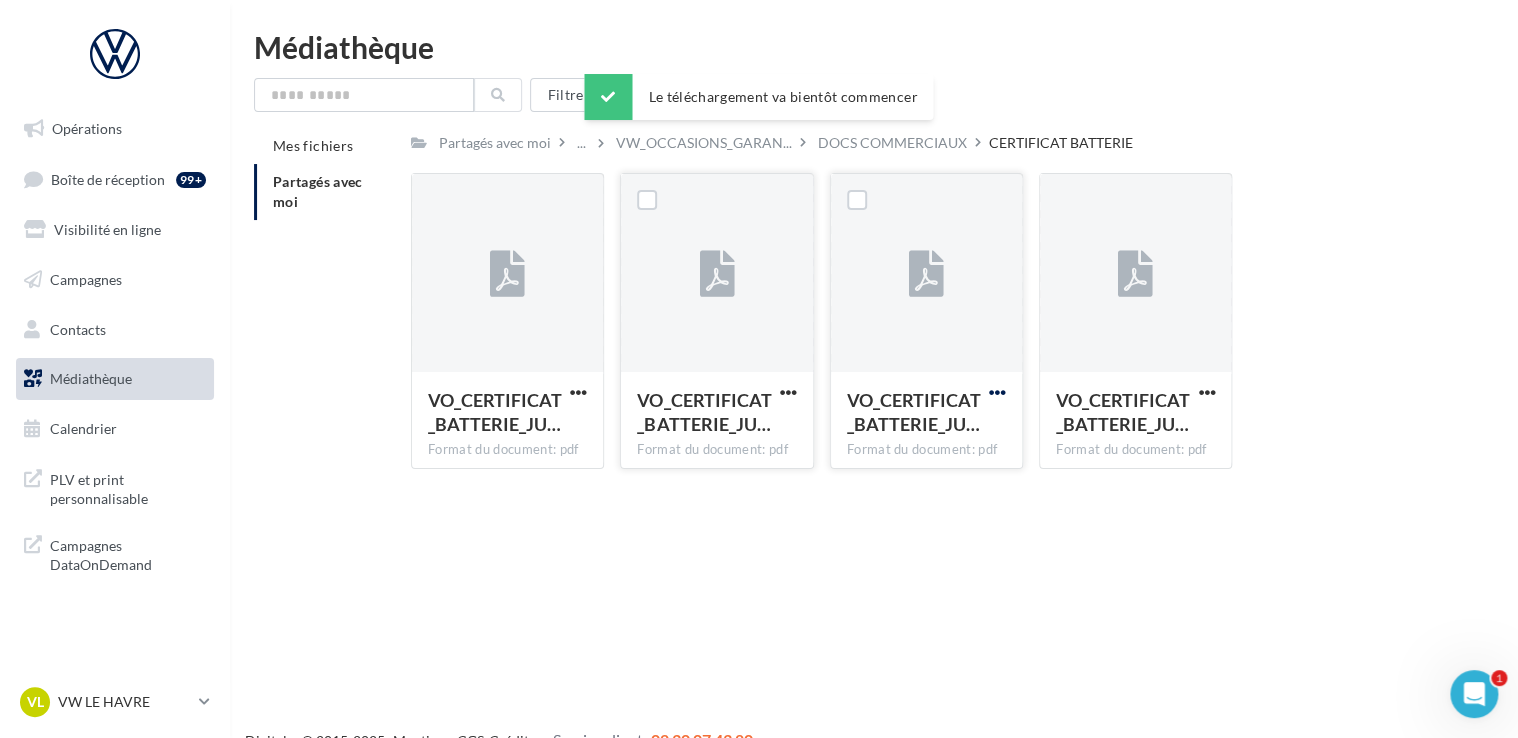 click at bounding box center [578, 392] 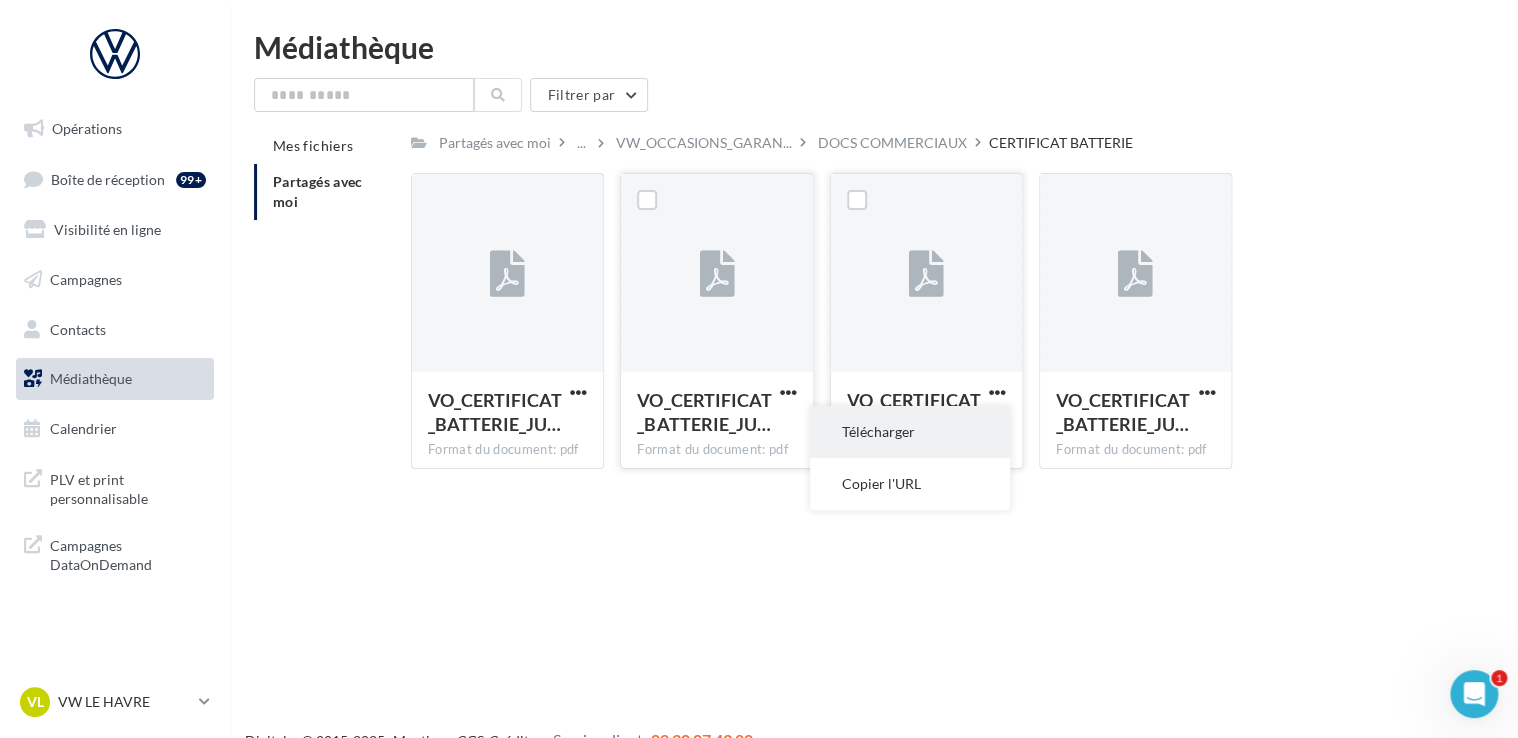 click on "Télécharger" at bounding box center [910, 432] 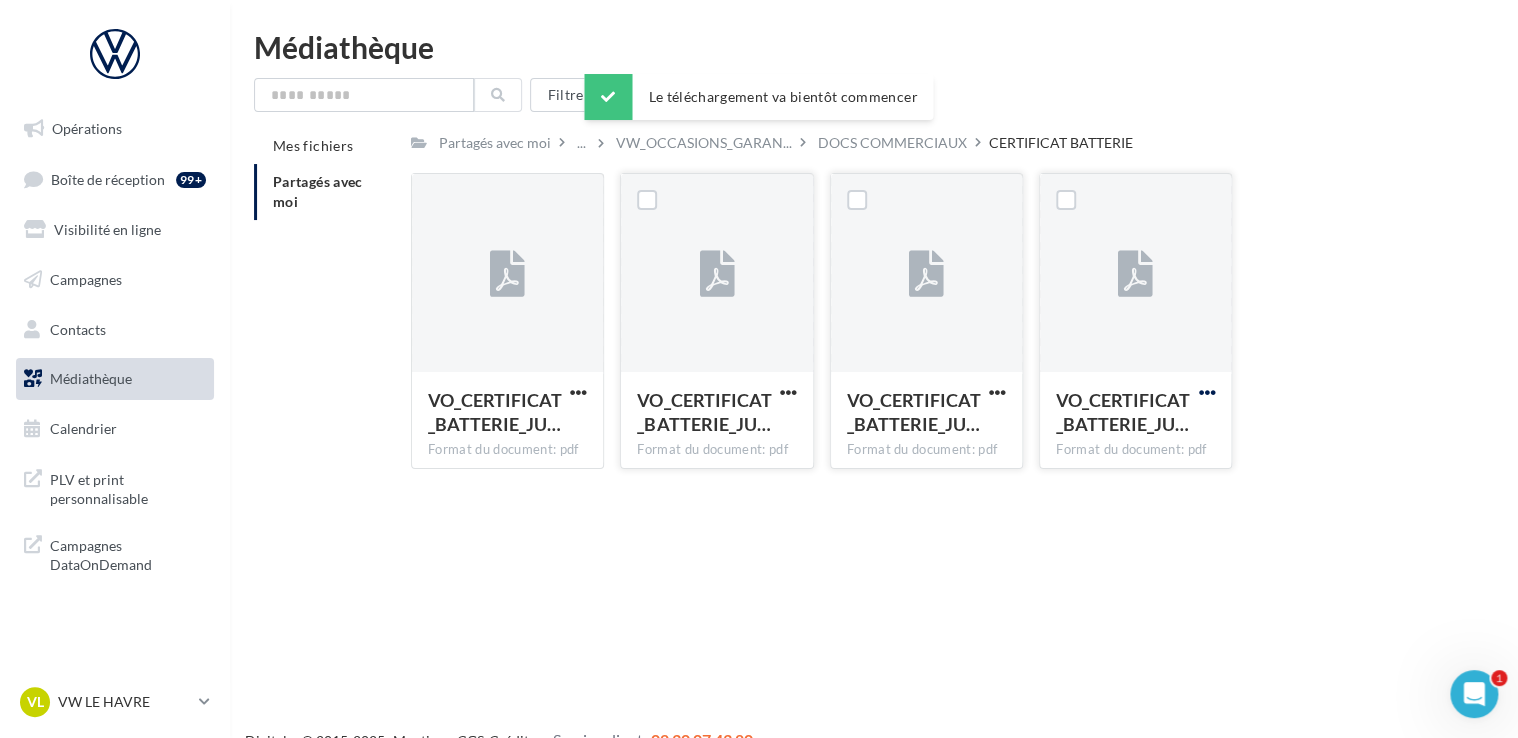 click at bounding box center [578, 392] 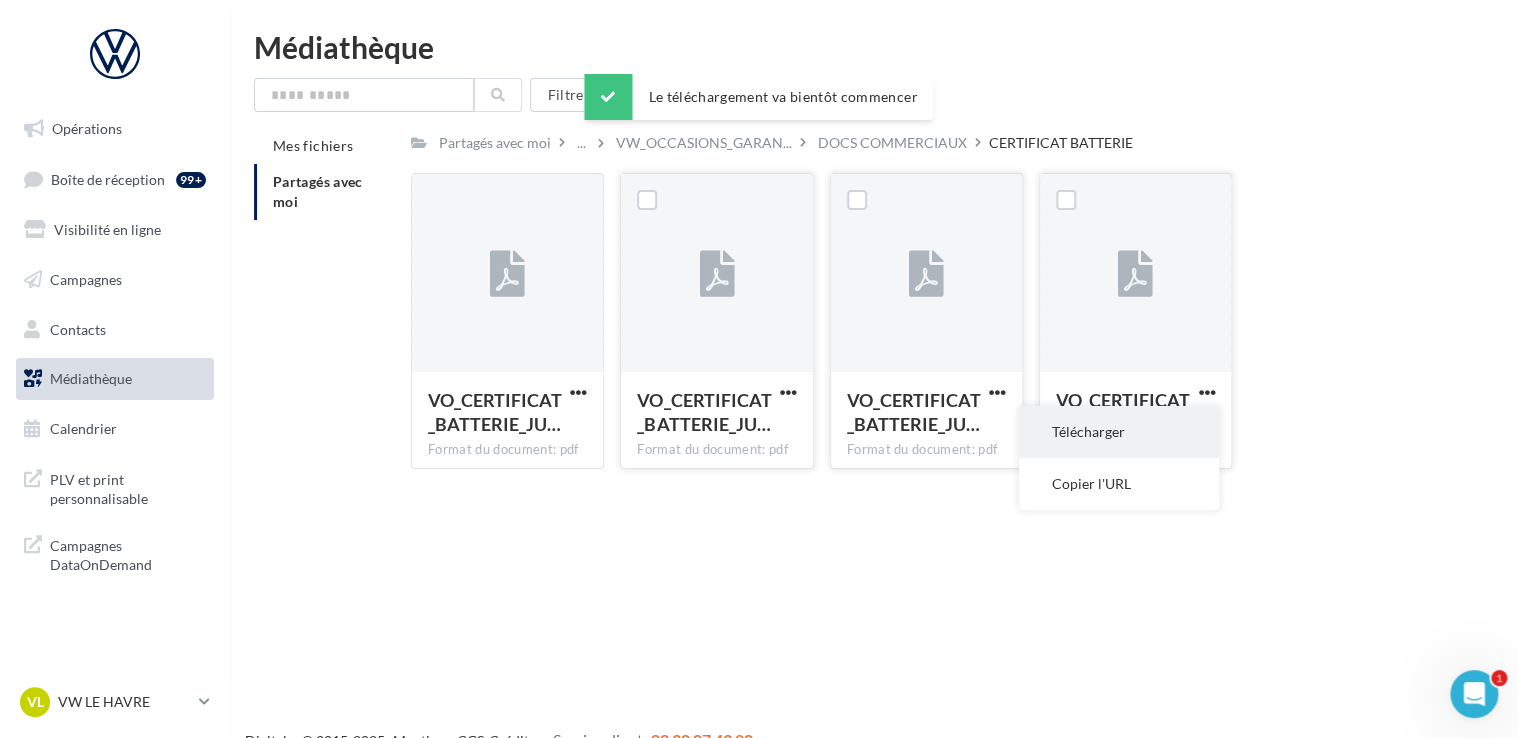 click on "Télécharger" at bounding box center (1119, 432) 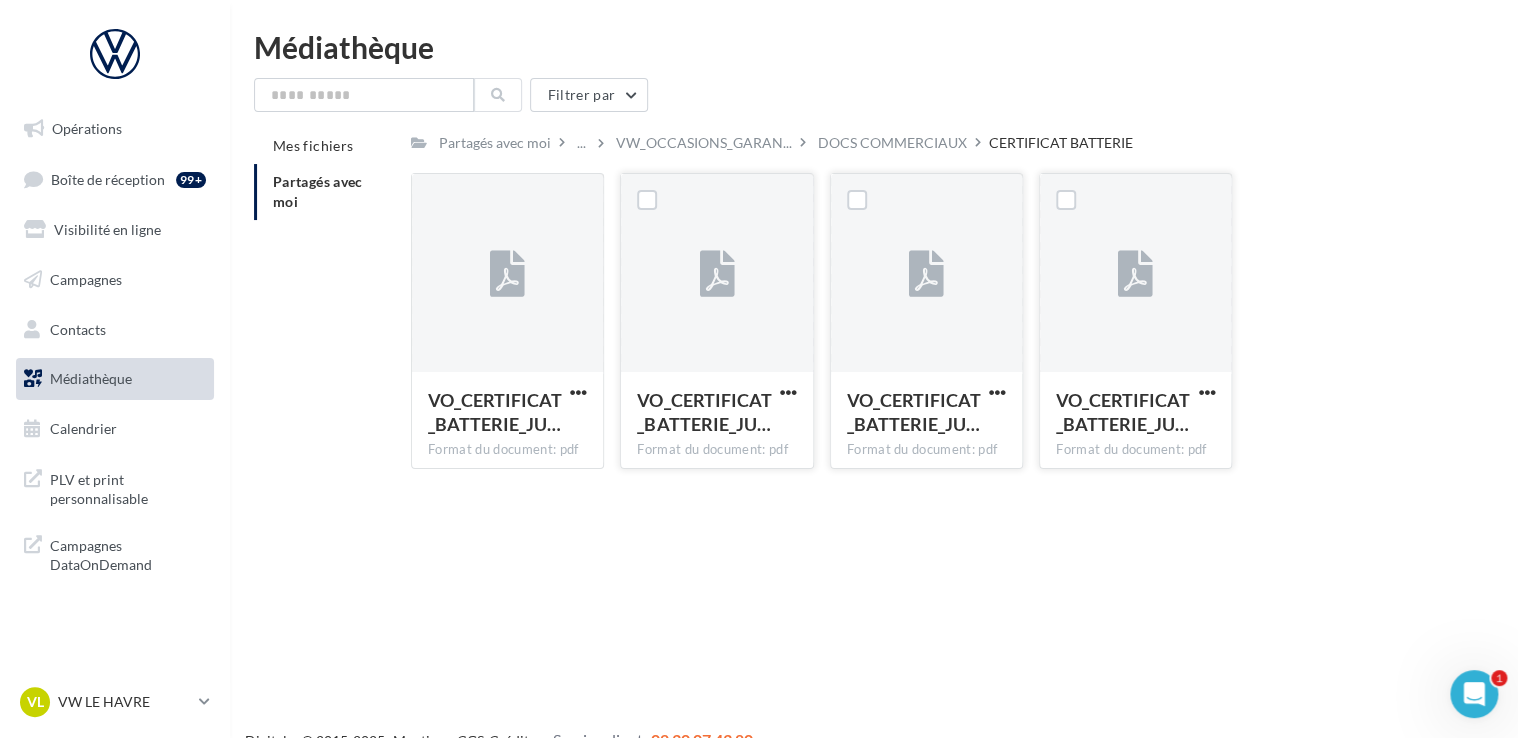 drag, startPoint x: 536, startPoint y: 578, endPoint x: 376, endPoint y: 466, distance: 195.30489 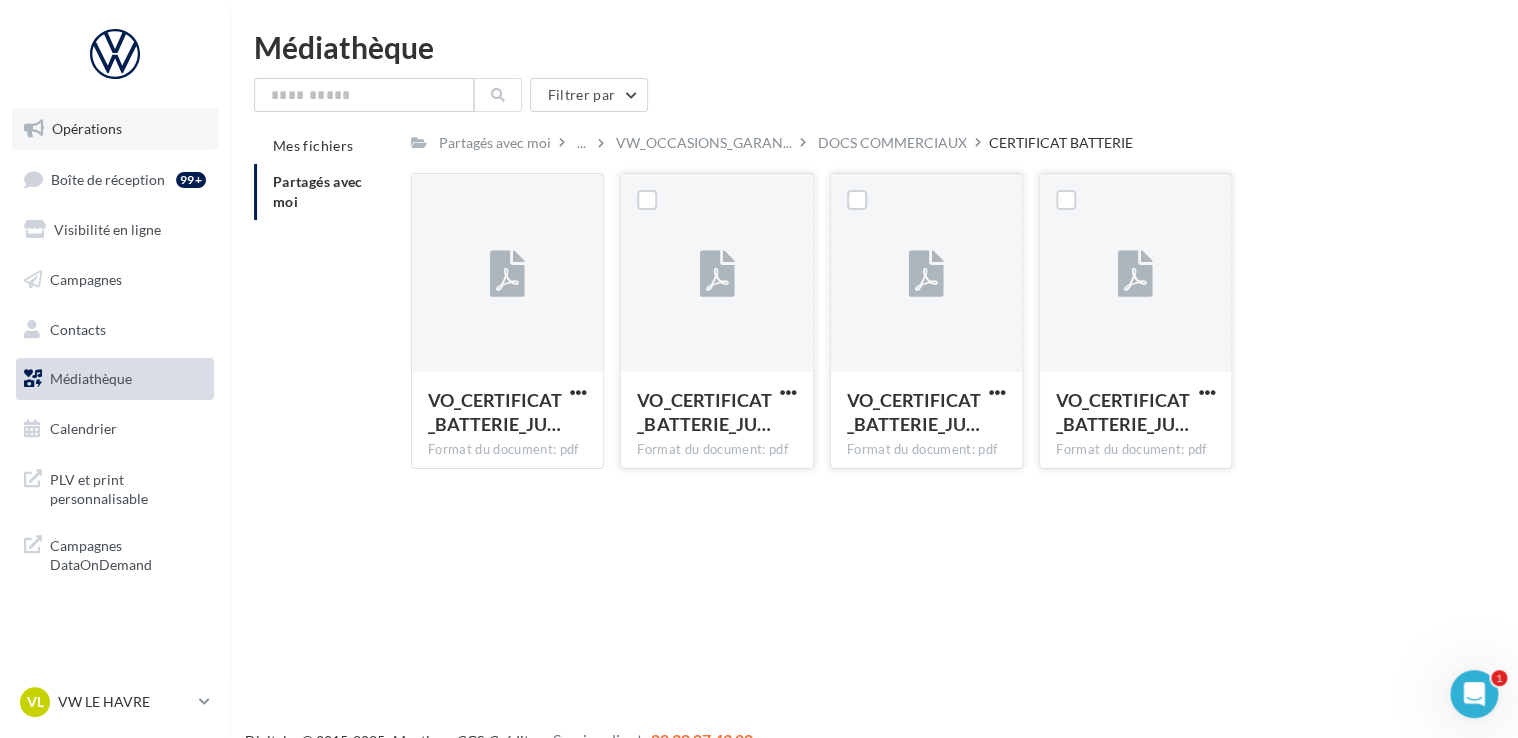 click on "Opérations" at bounding box center (115, 129) 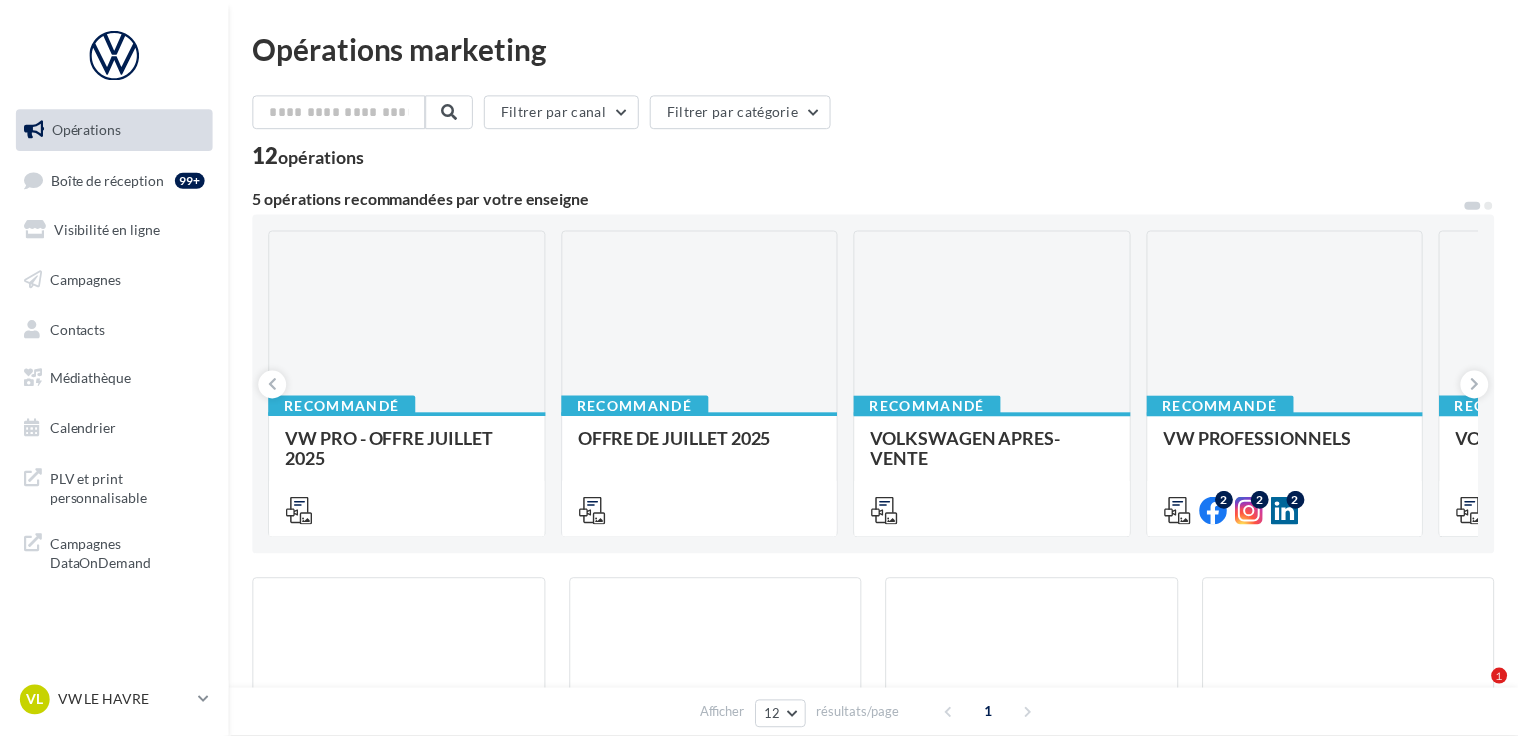 scroll, scrollTop: 0, scrollLeft: 0, axis: both 